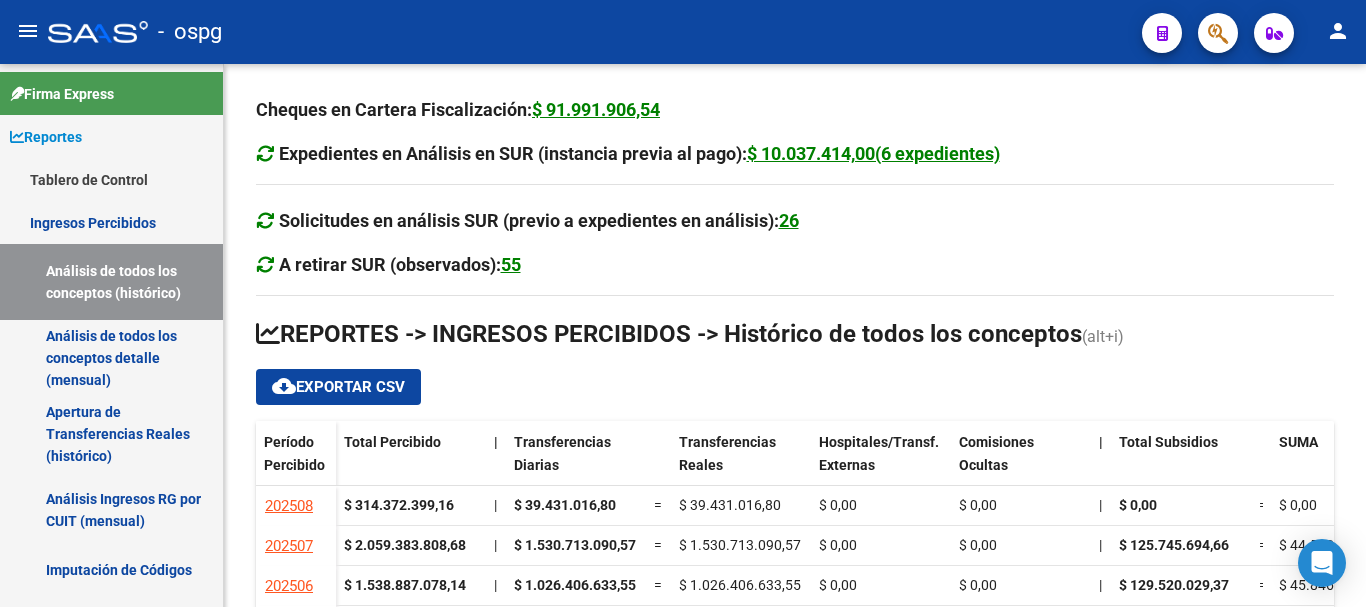 scroll, scrollTop: 0, scrollLeft: 0, axis: both 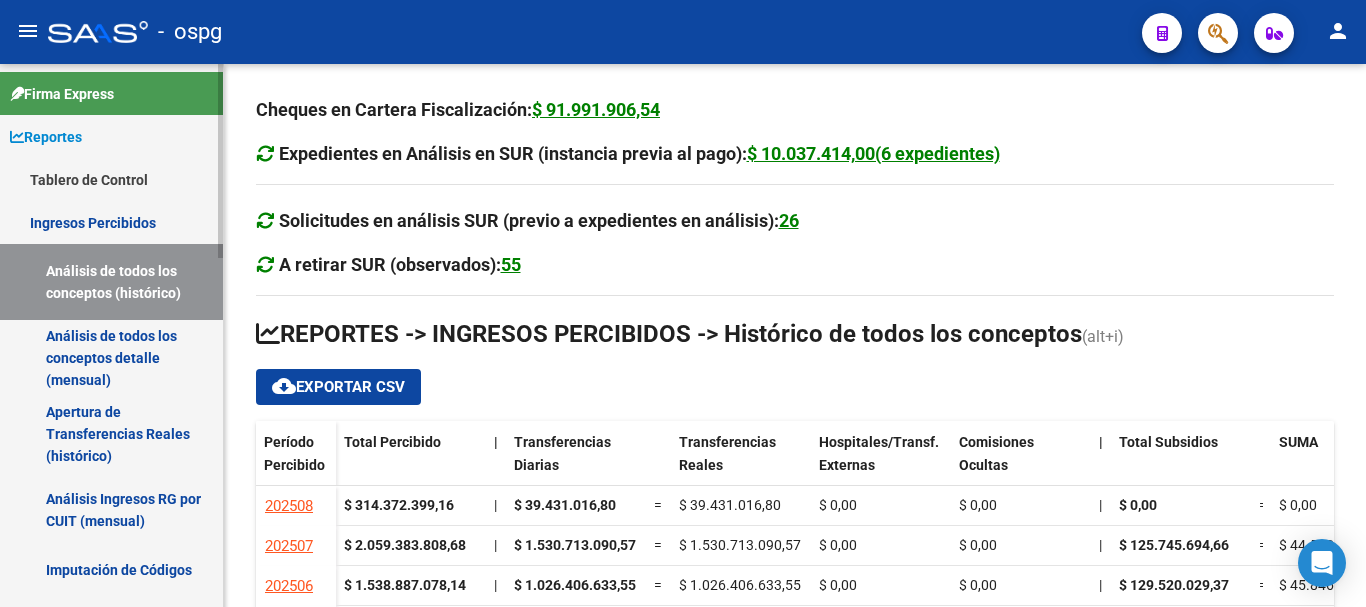 click on "Análisis de todos los conceptos (histórico)" at bounding box center [111, 282] 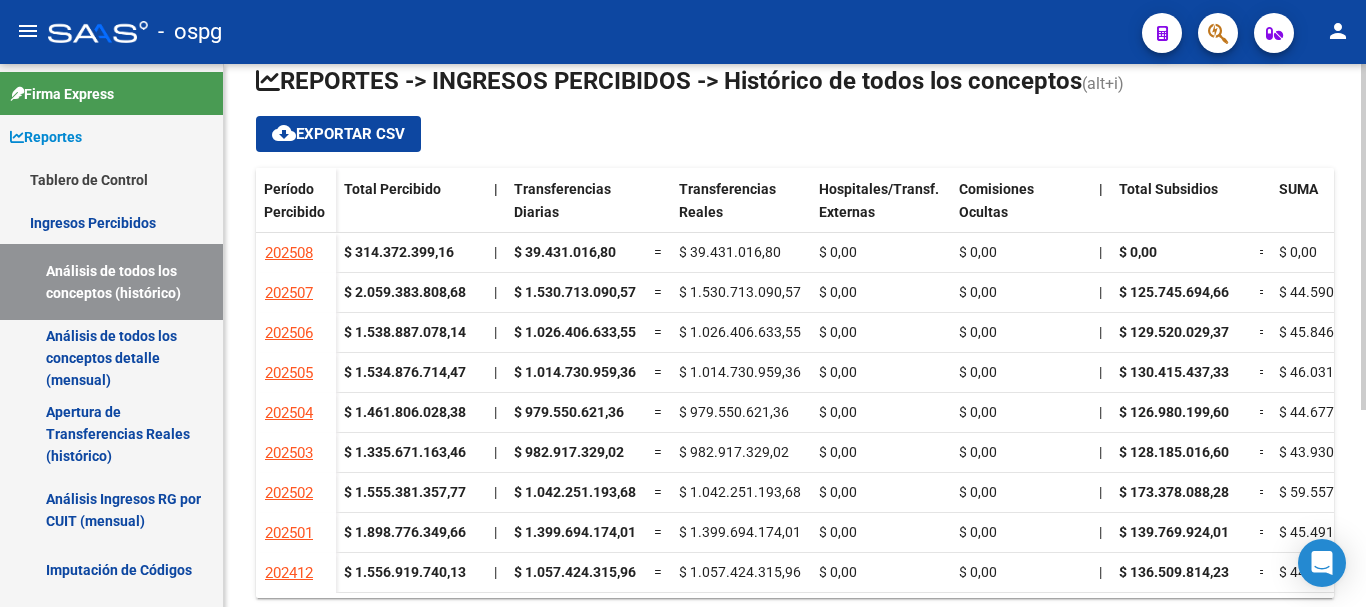 scroll, scrollTop: 300, scrollLeft: 0, axis: vertical 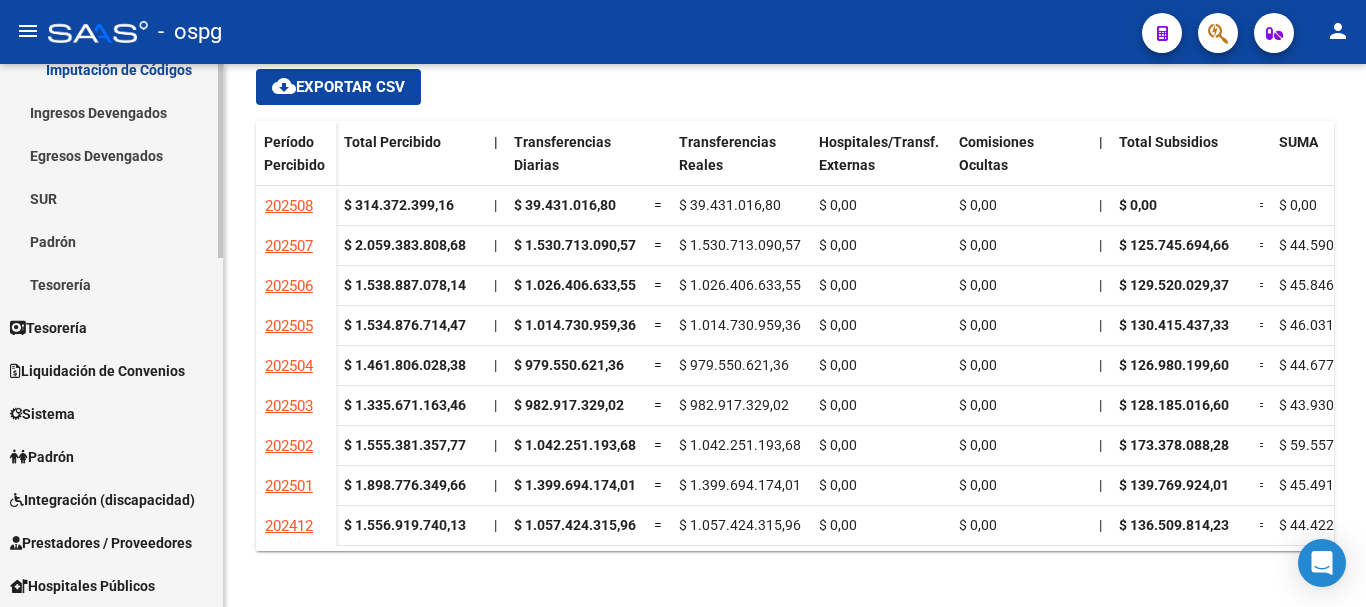 click on "Sistema" at bounding box center [42, 414] 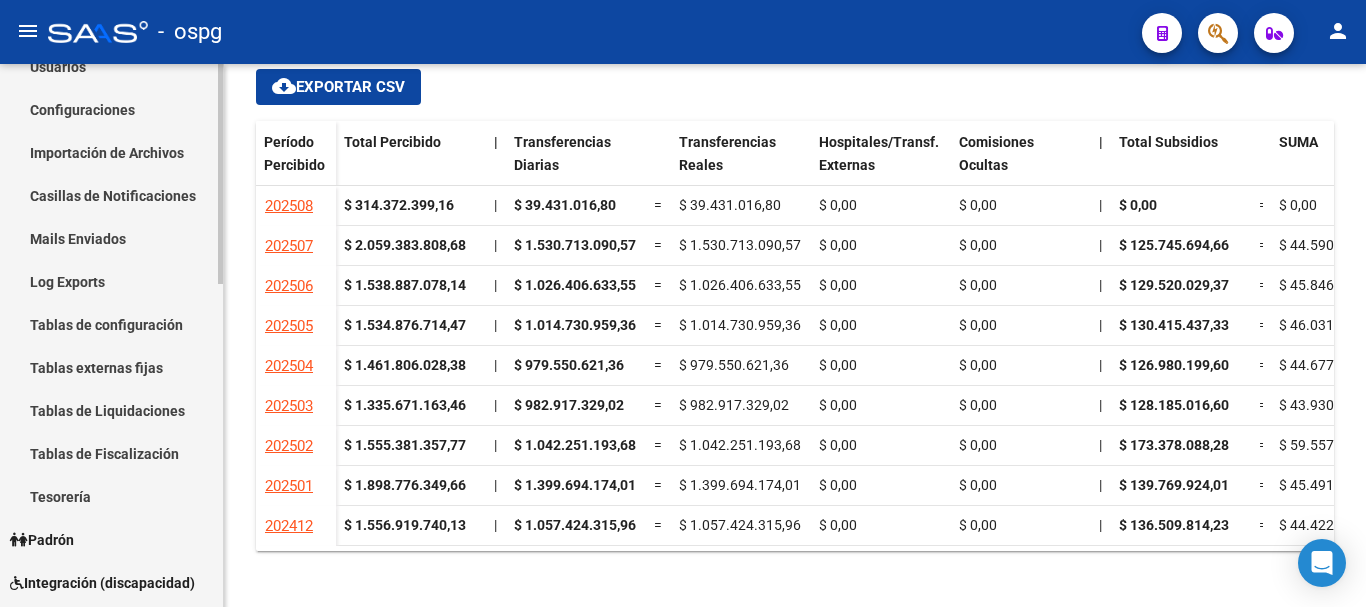 scroll, scrollTop: 200, scrollLeft: 0, axis: vertical 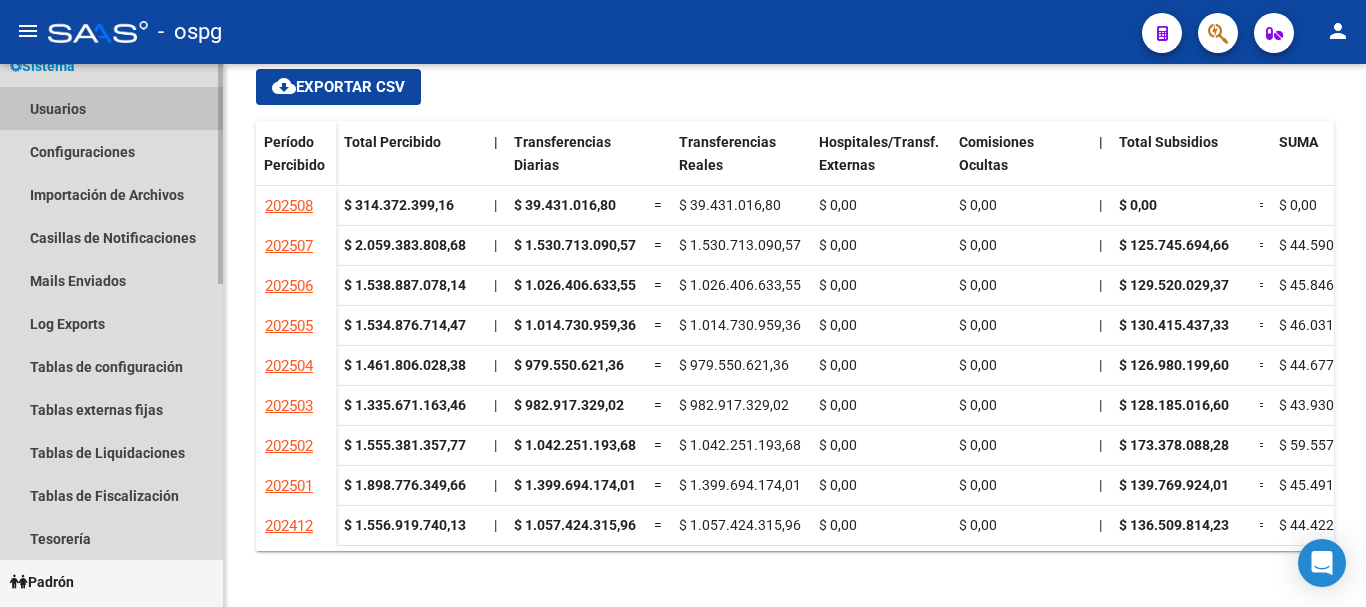 click on "Usuarios" at bounding box center (111, 108) 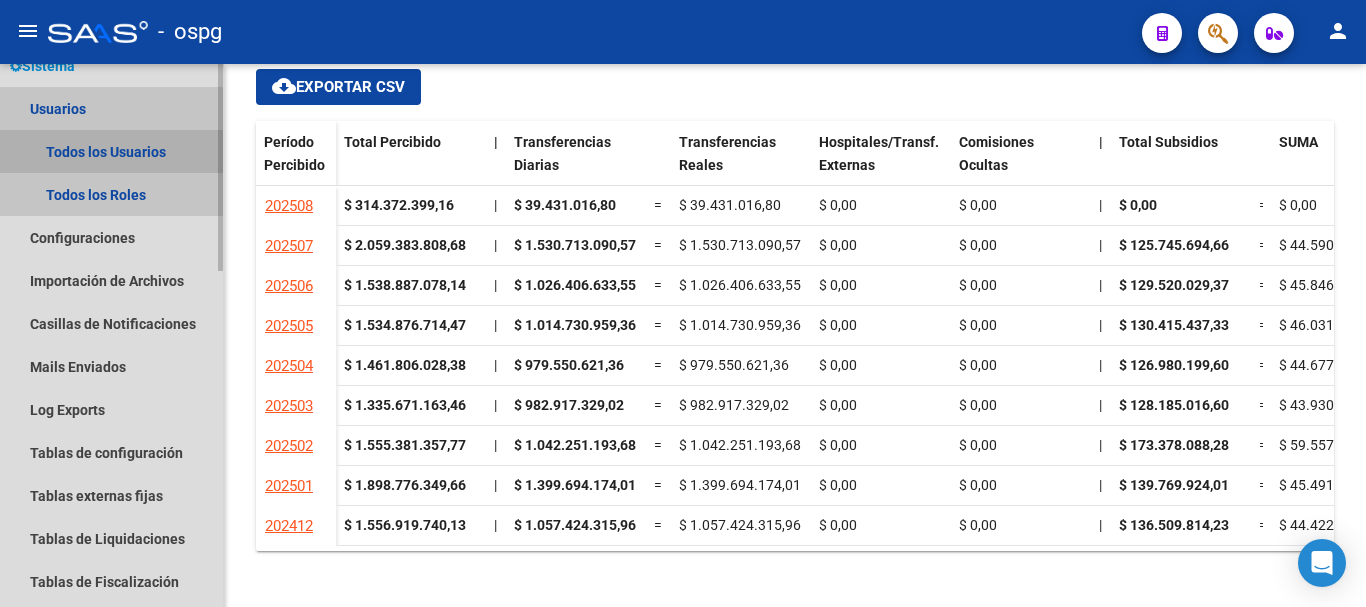 click on "Todos los Usuarios" at bounding box center [111, 151] 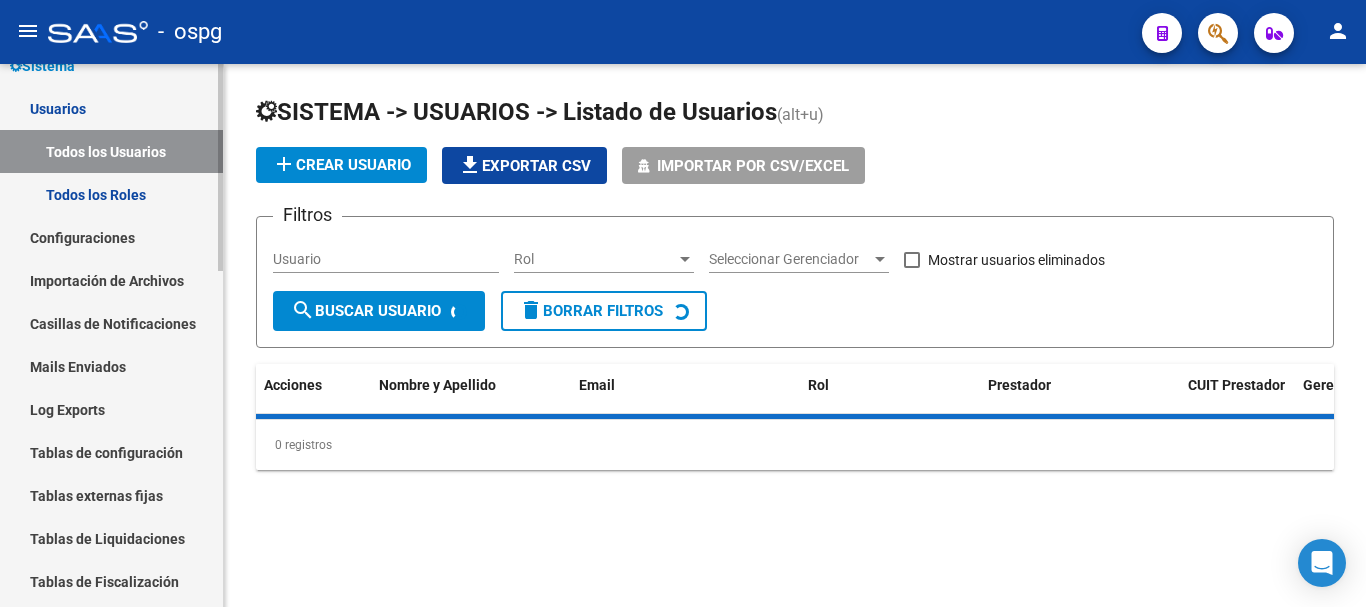 scroll, scrollTop: 0, scrollLeft: 0, axis: both 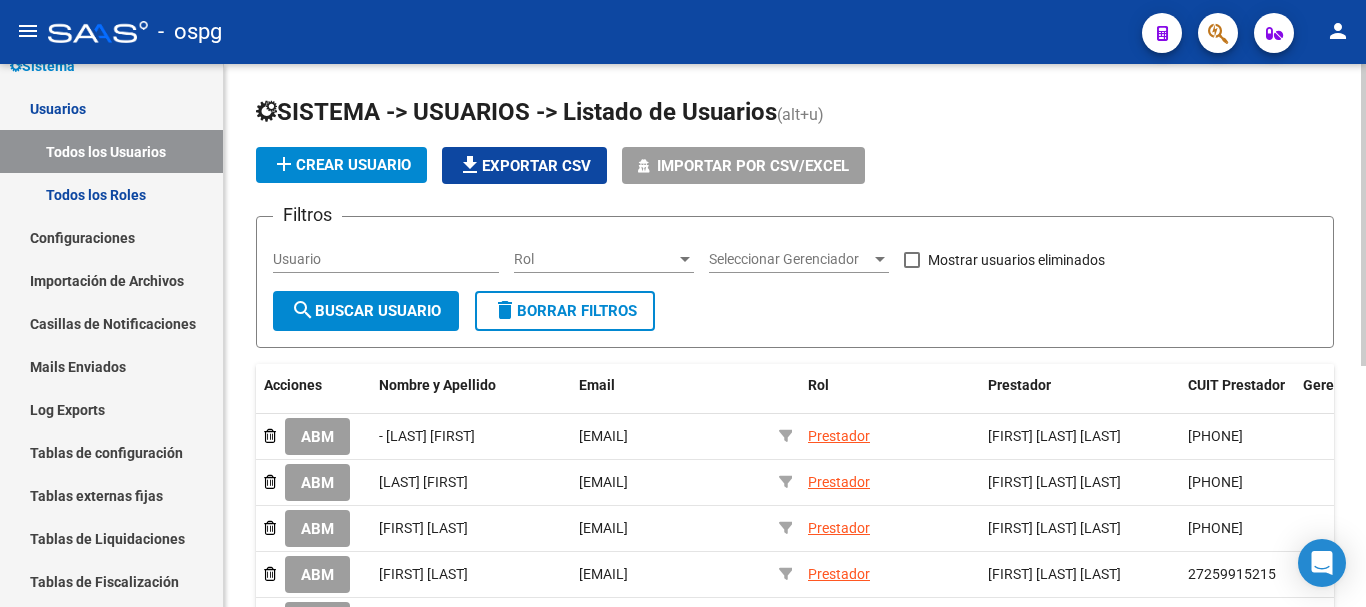 click on "Usuario" at bounding box center [386, 259] 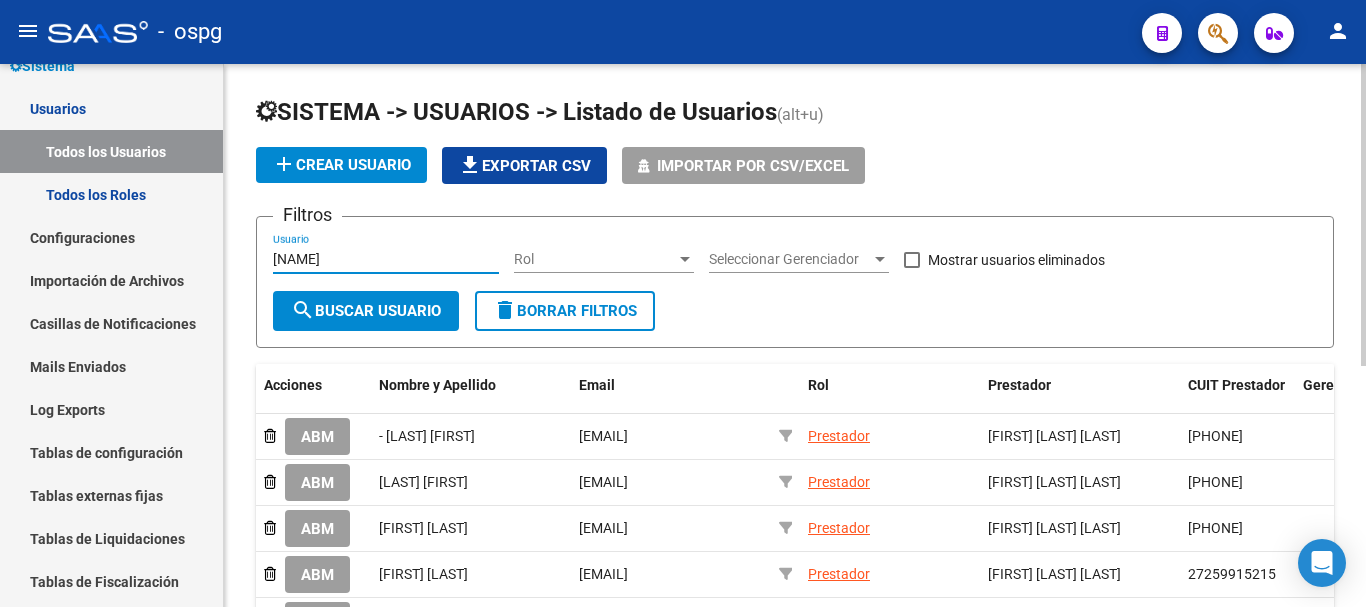 type on "karina" 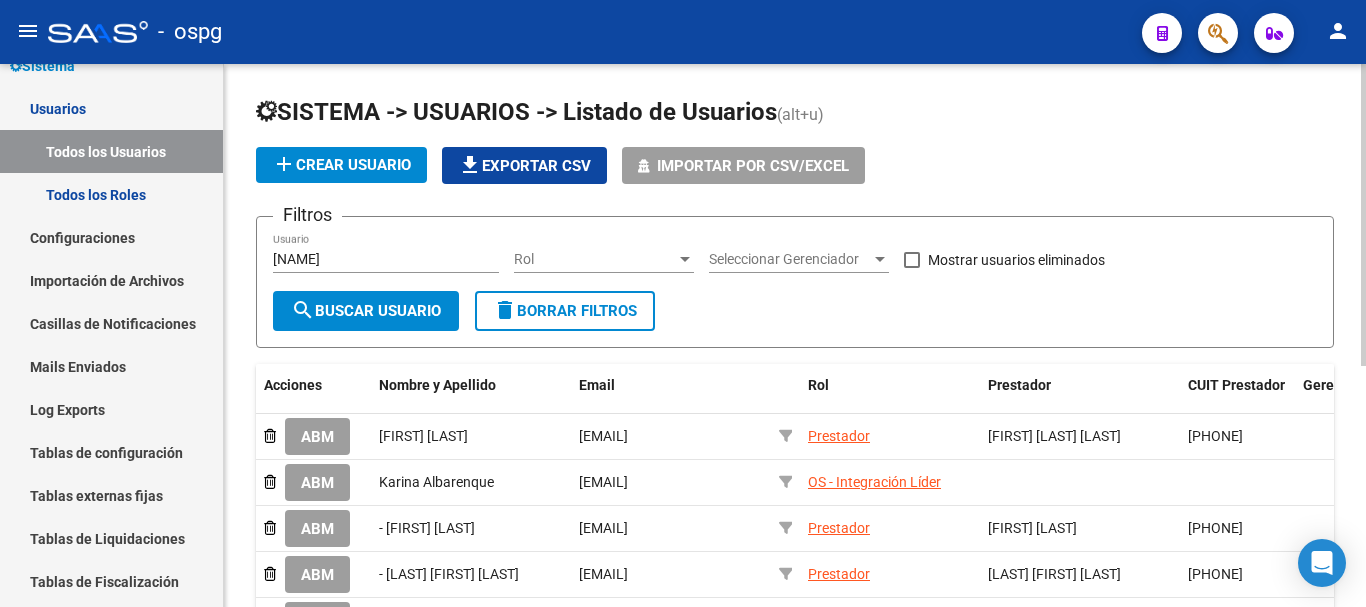 click on "add  Crear Usuario" 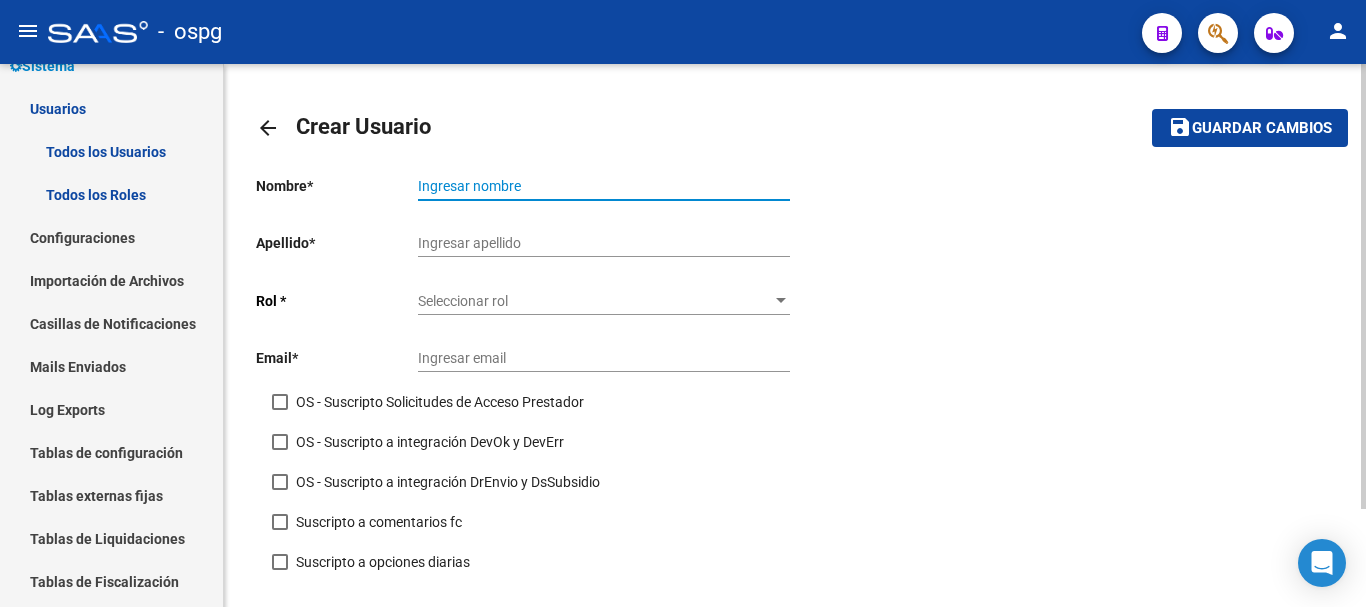 click on "Ingresar nombre" at bounding box center [604, 186] 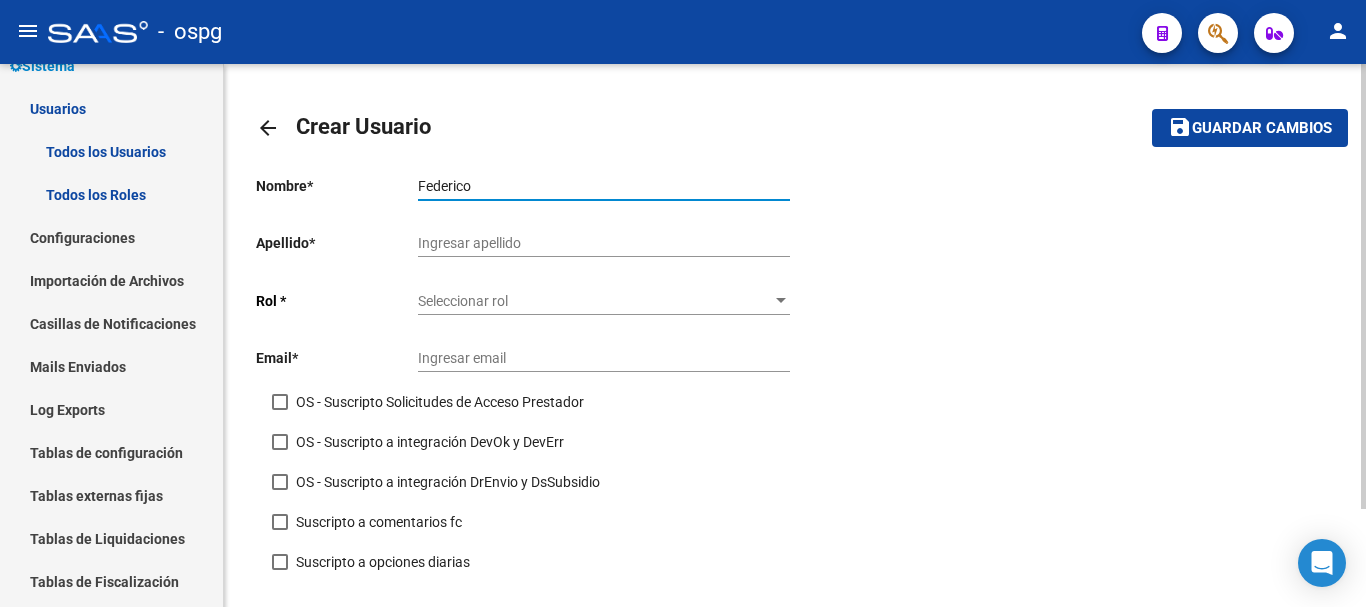 type on "Federico" 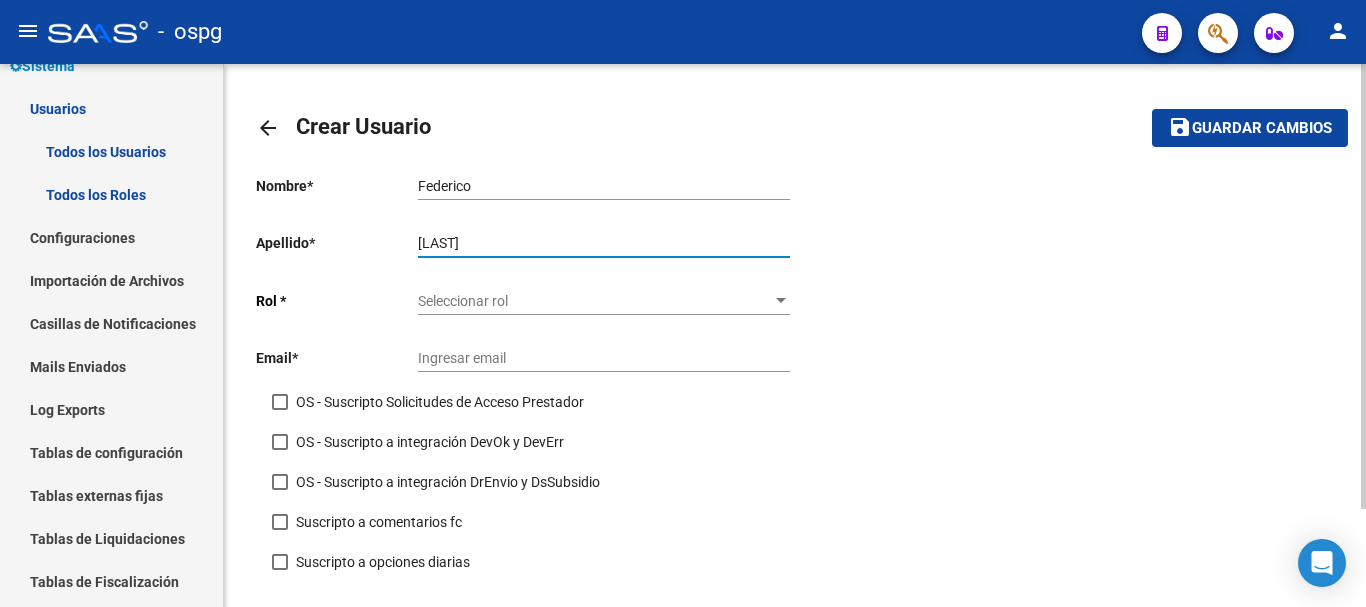 type on "Tenorio" 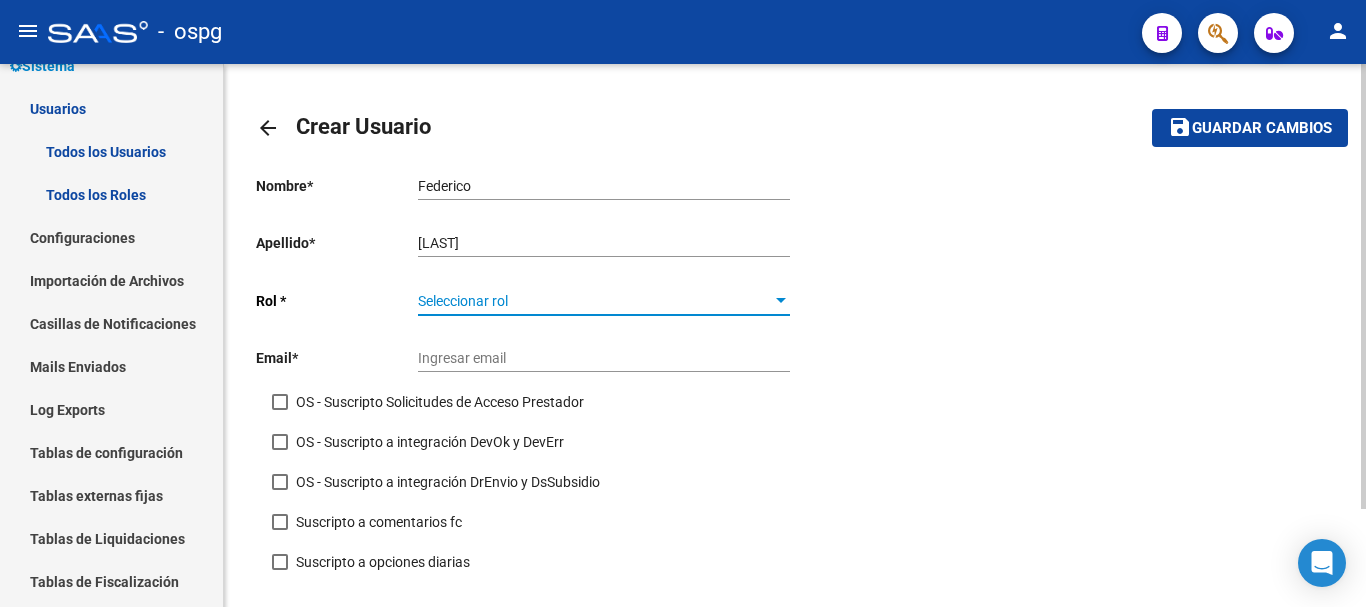 click at bounding box center (781, 301) 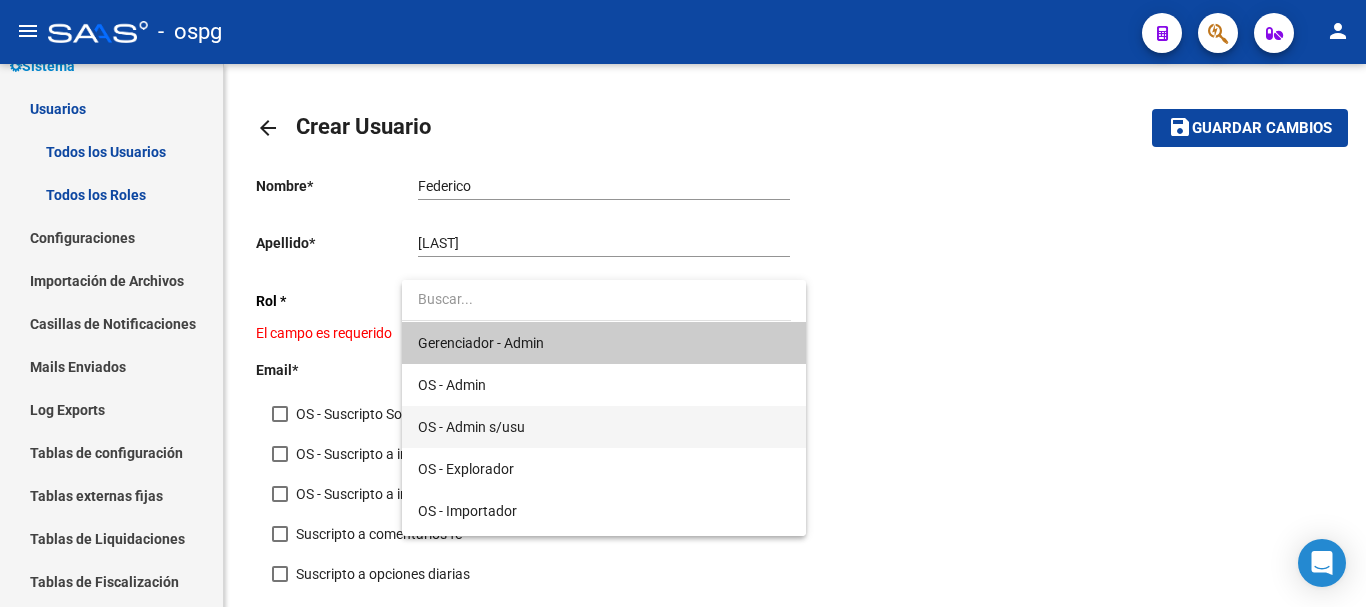 scroll, scrollTop: 200, scrollLeft: 0, axis: vertical 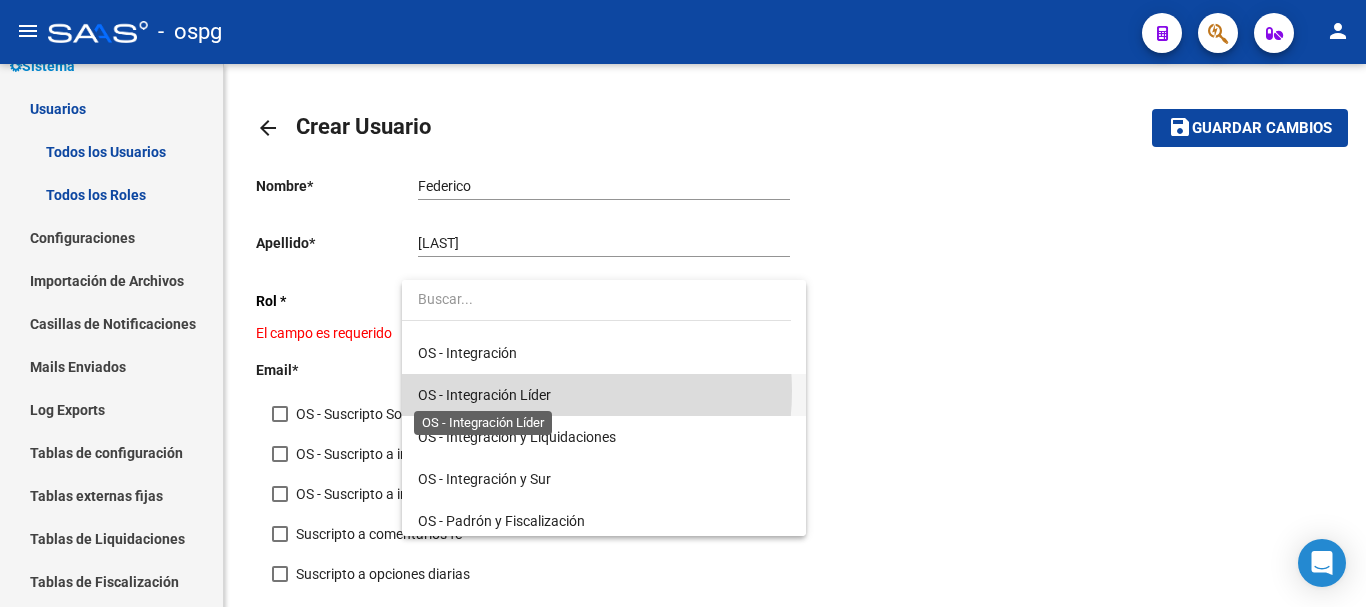 click on "OS - Integración Líder" at bounding box center (484, 395) 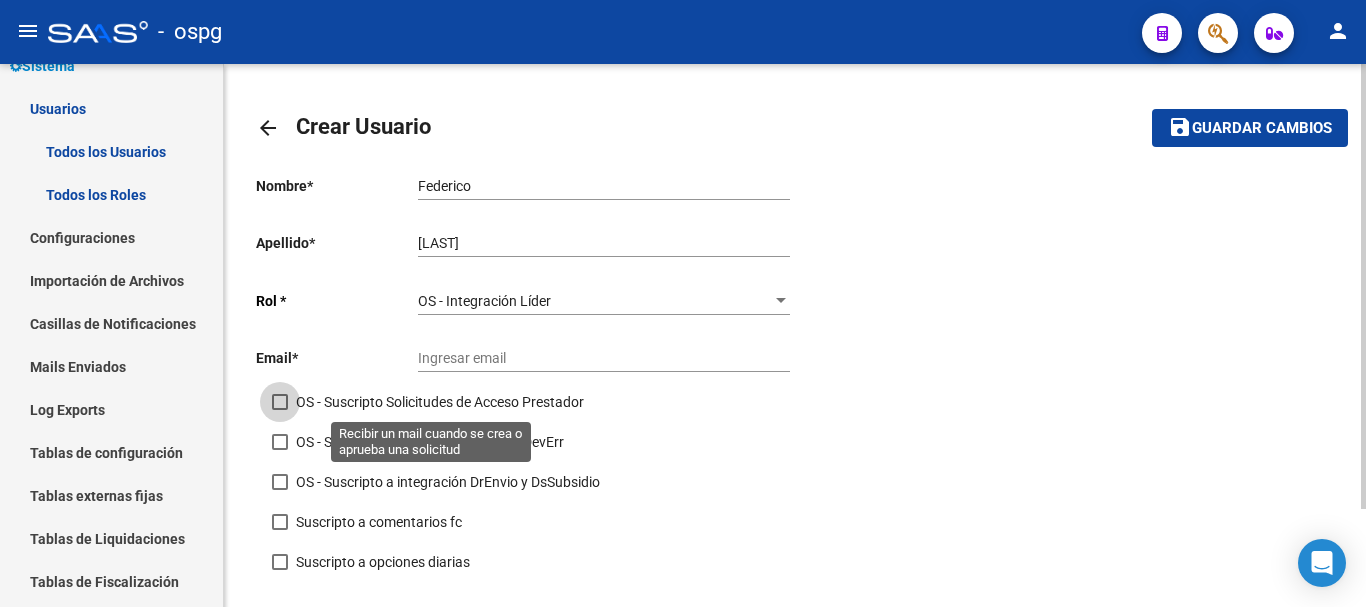 click at bounding box center (280, 402) 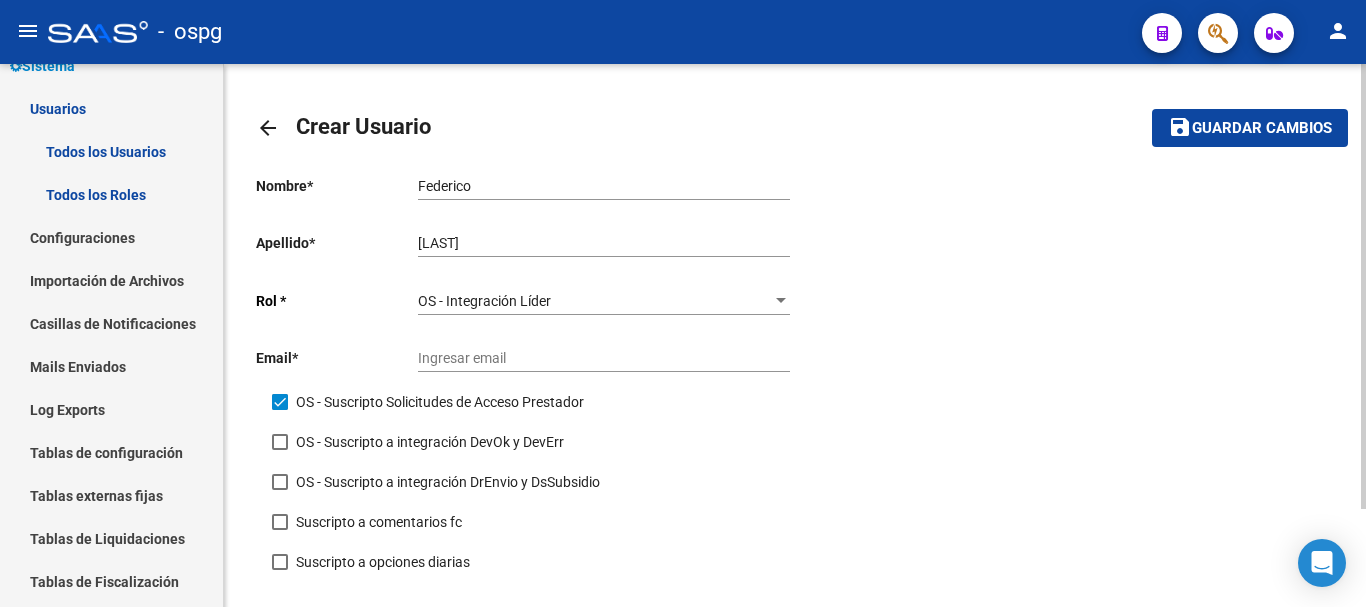 click at bounding box center (280, 442) 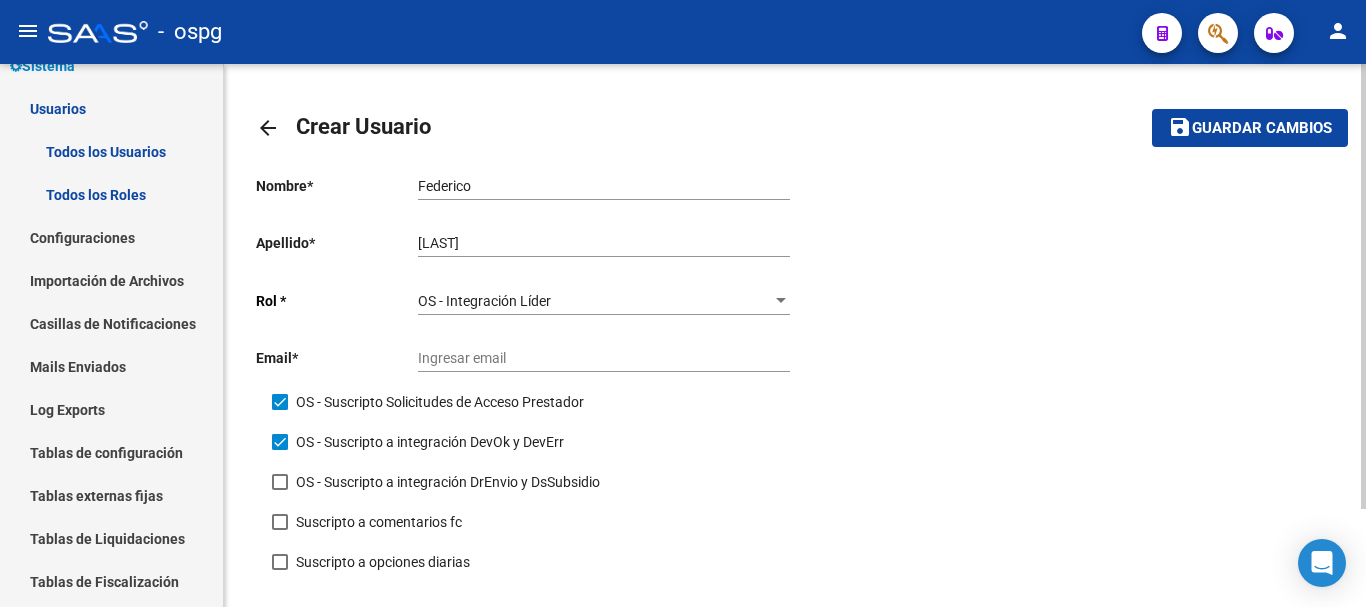 click at bounding box center (280, 482) 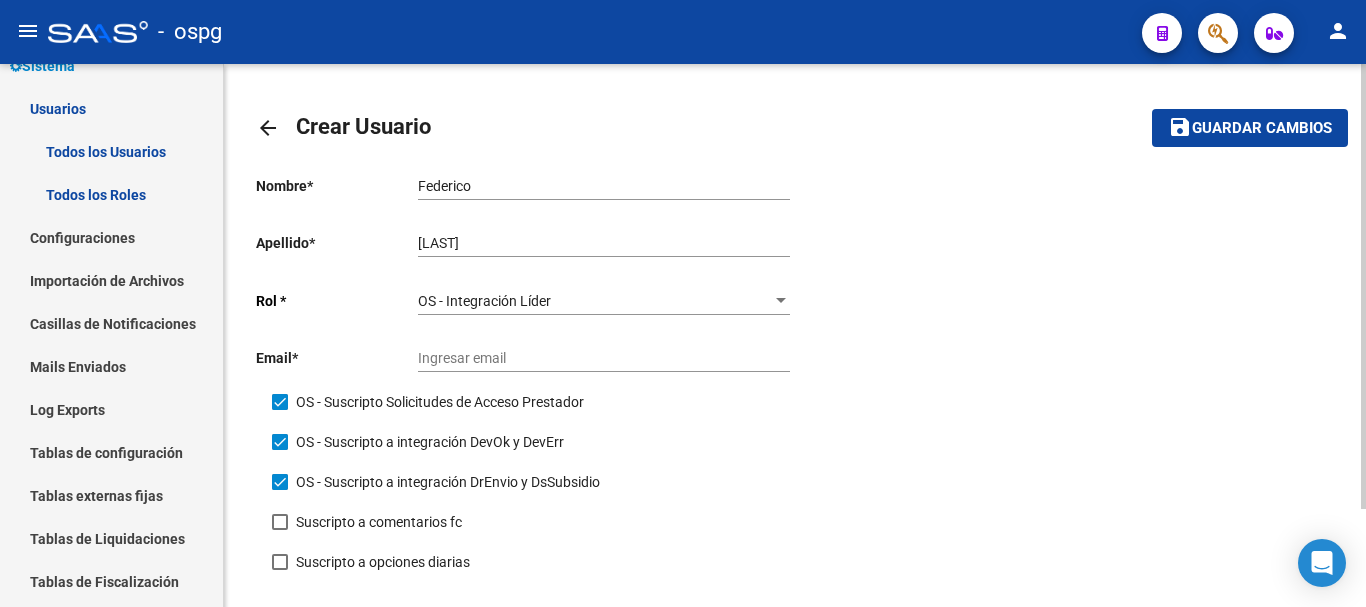click at bounding box center (280, 522) 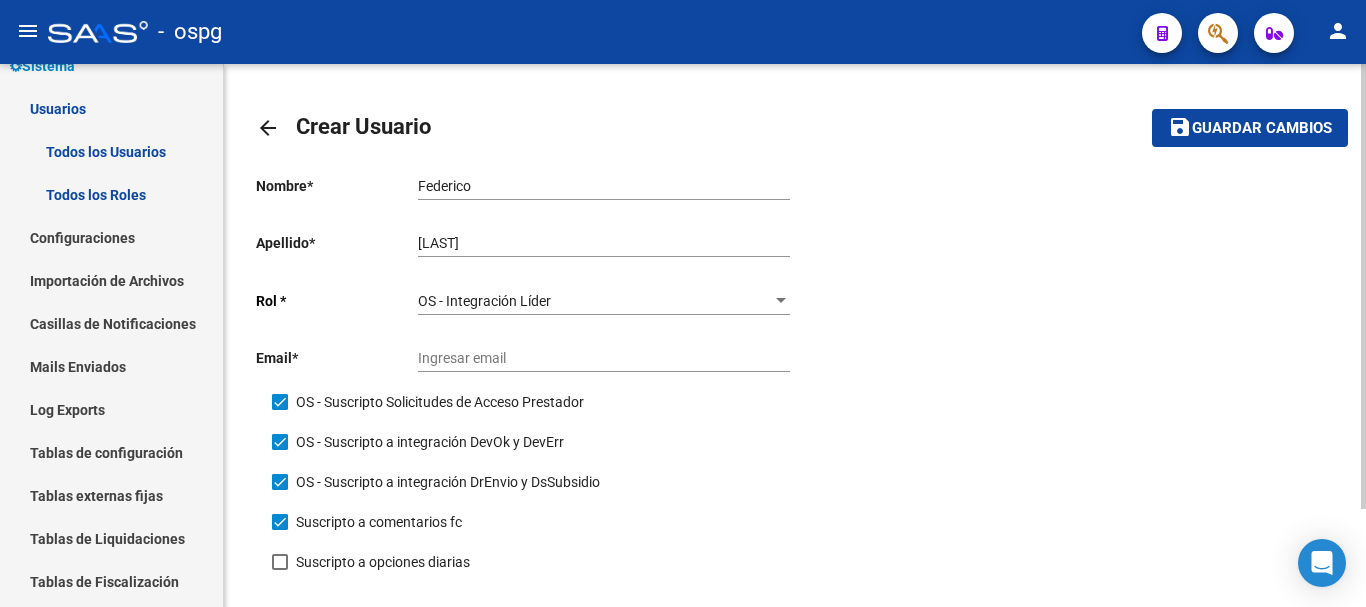 click at bounding box center (280, 562) 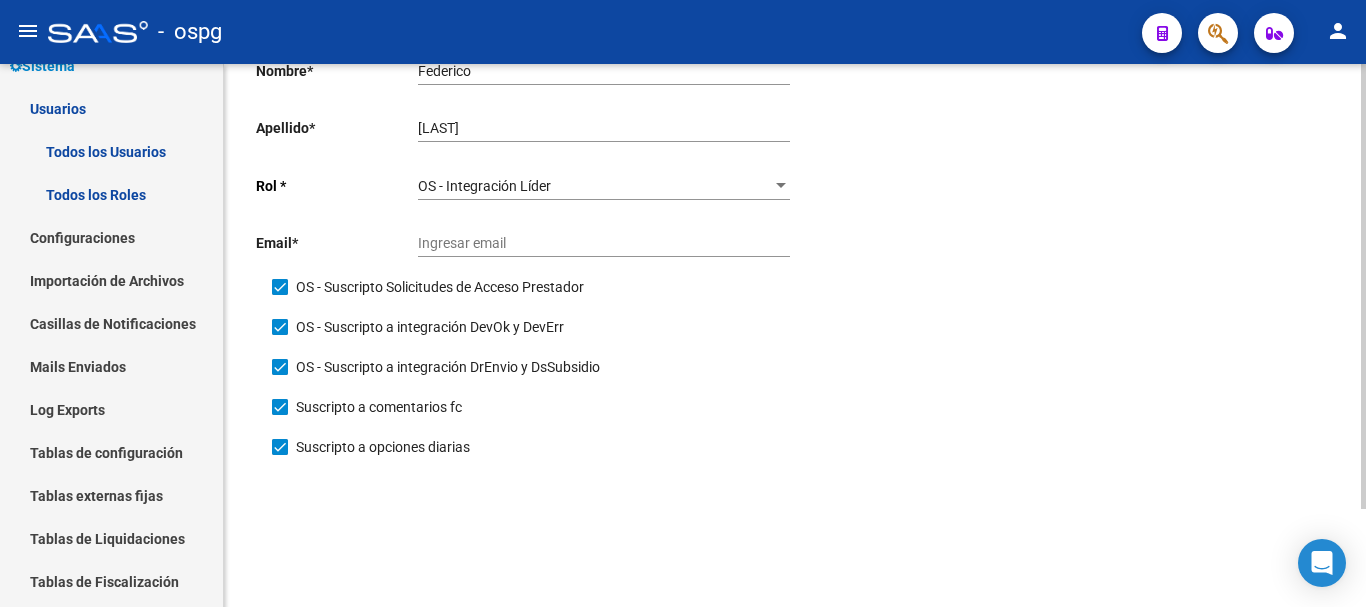 scroll, scrollTop: 119, scrollLeft: 0, axis: vertical 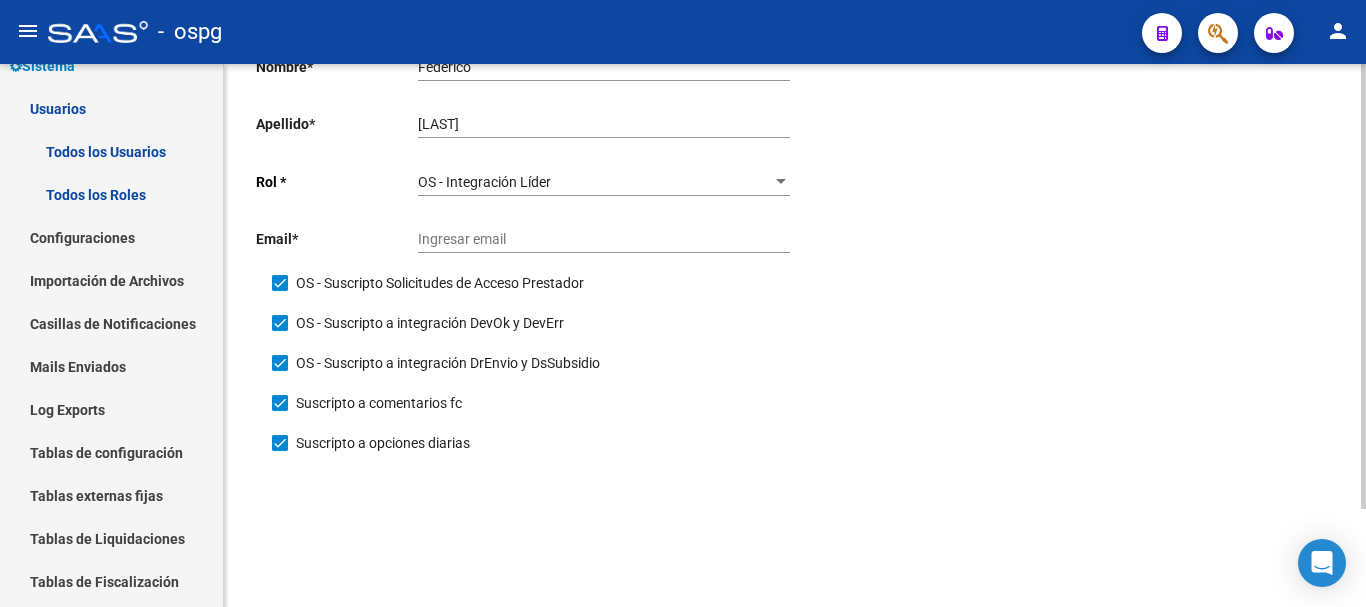 click on "Ingresar email" at bounding box center (604, 239) 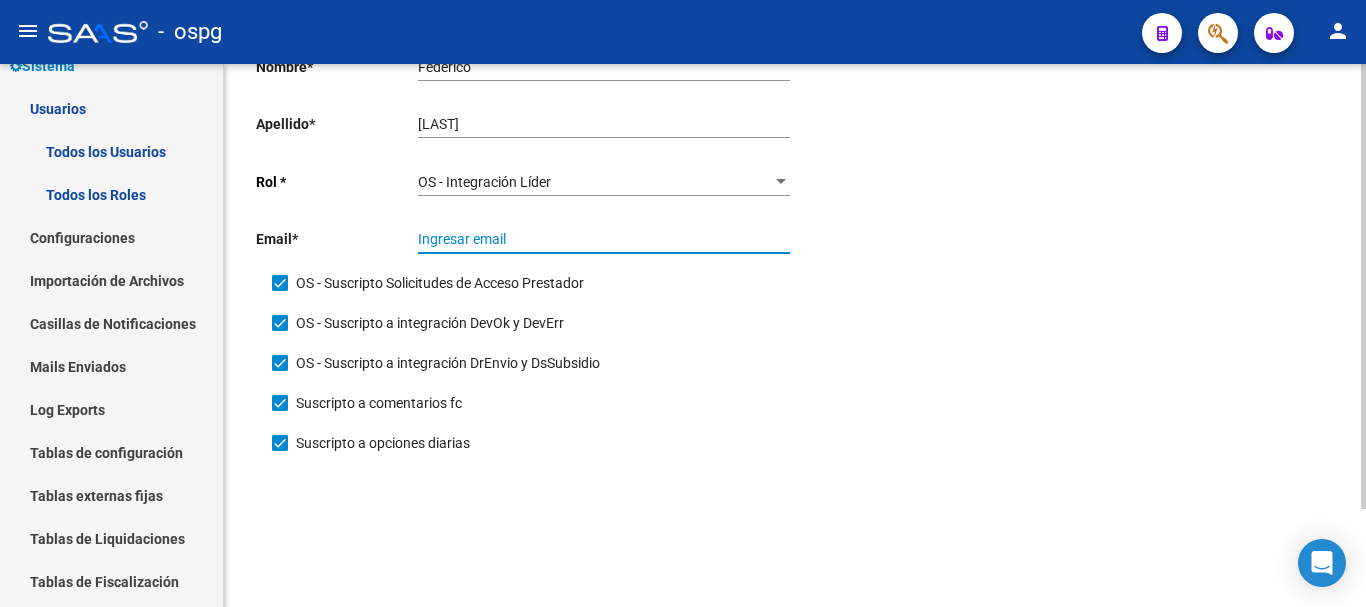 click on "Ingresar email" at bounding box center [604, 239] 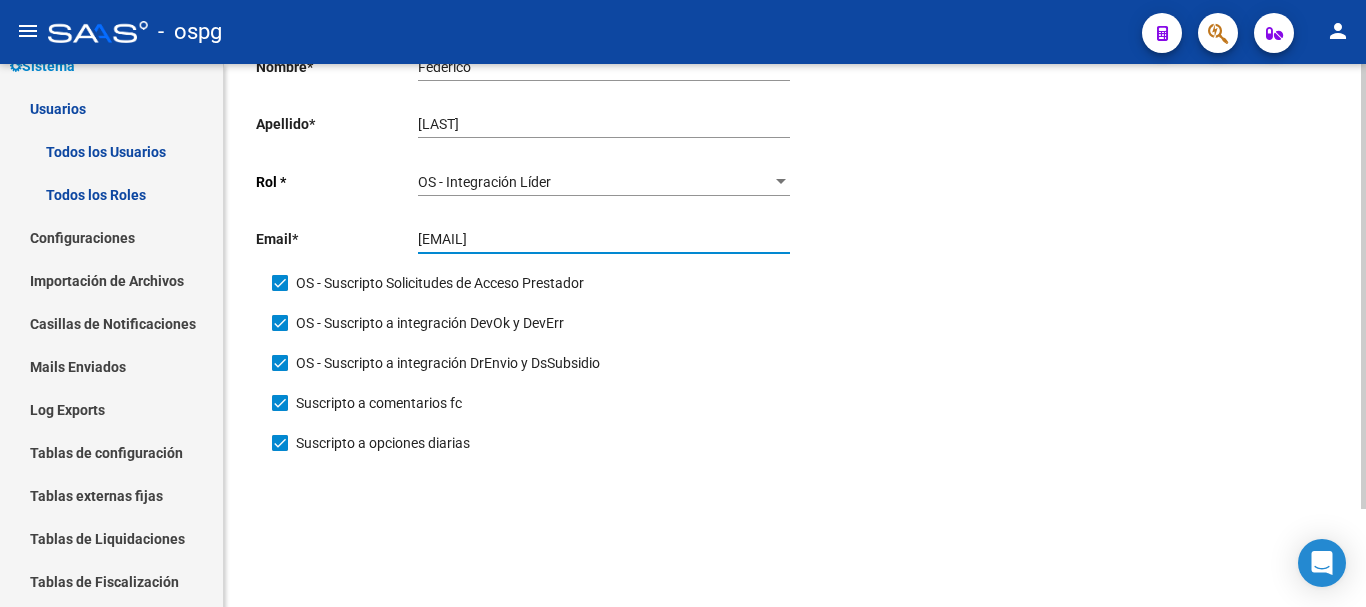 type on "federico.tenorio@ospg.org,ar" 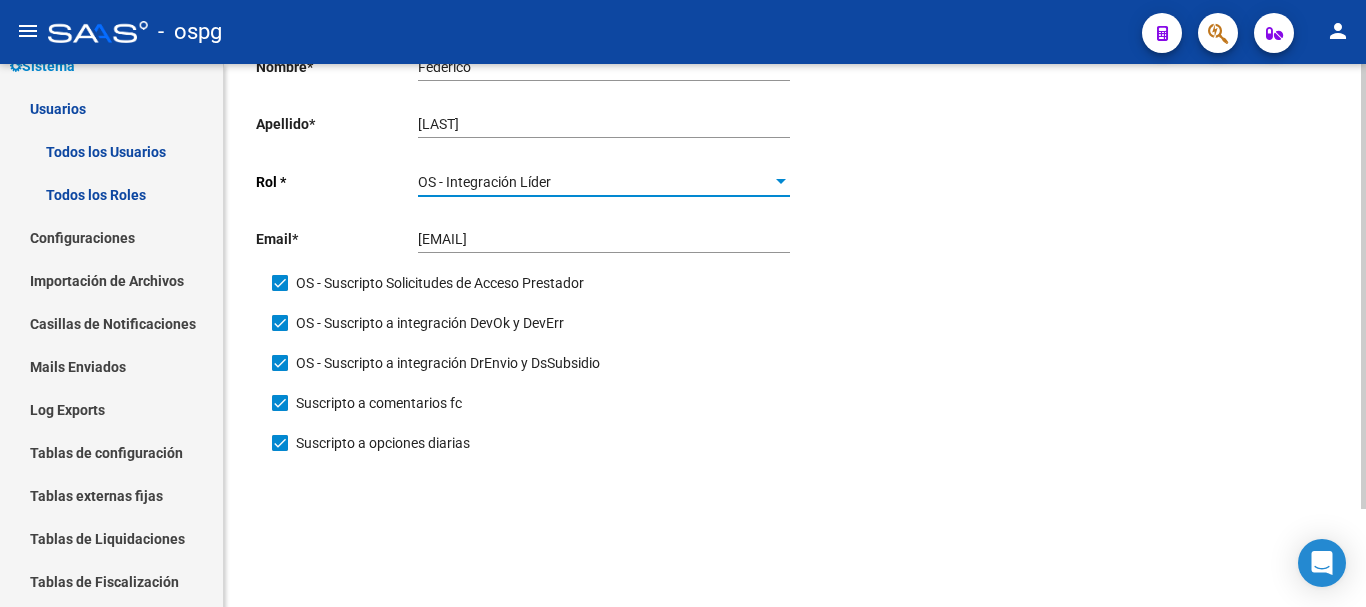 click at bounding box center (781, 182) 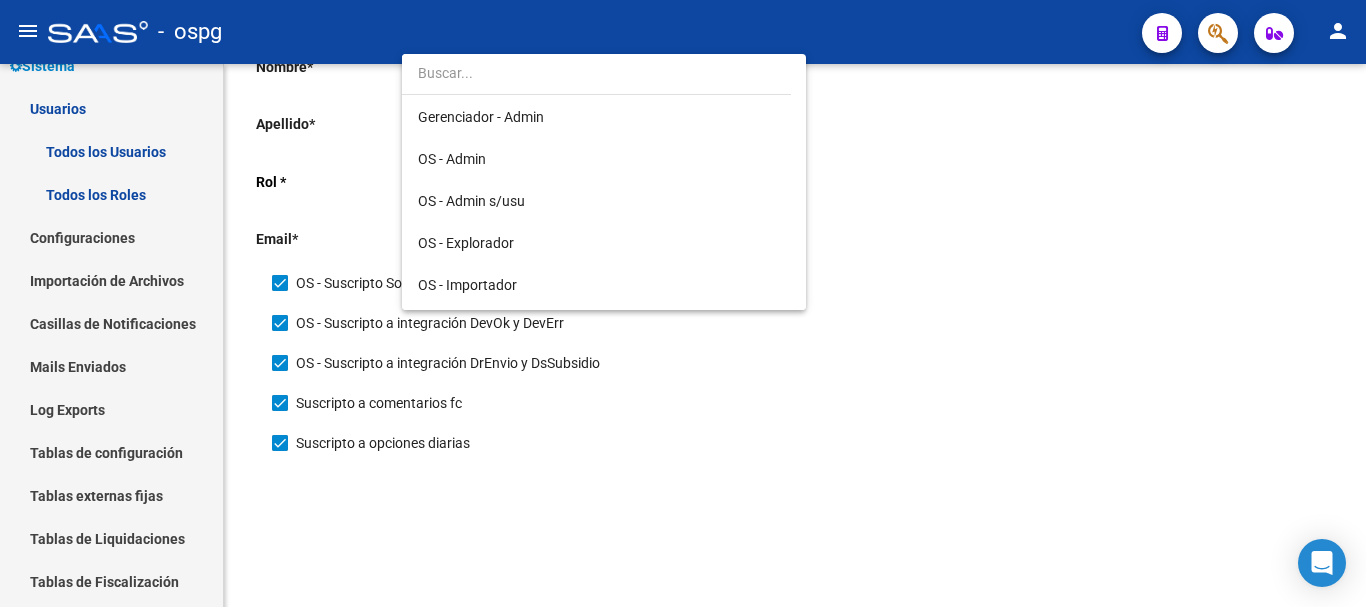 scroll, scrollTop: 187, scrollLeft: 0, axis: vertical 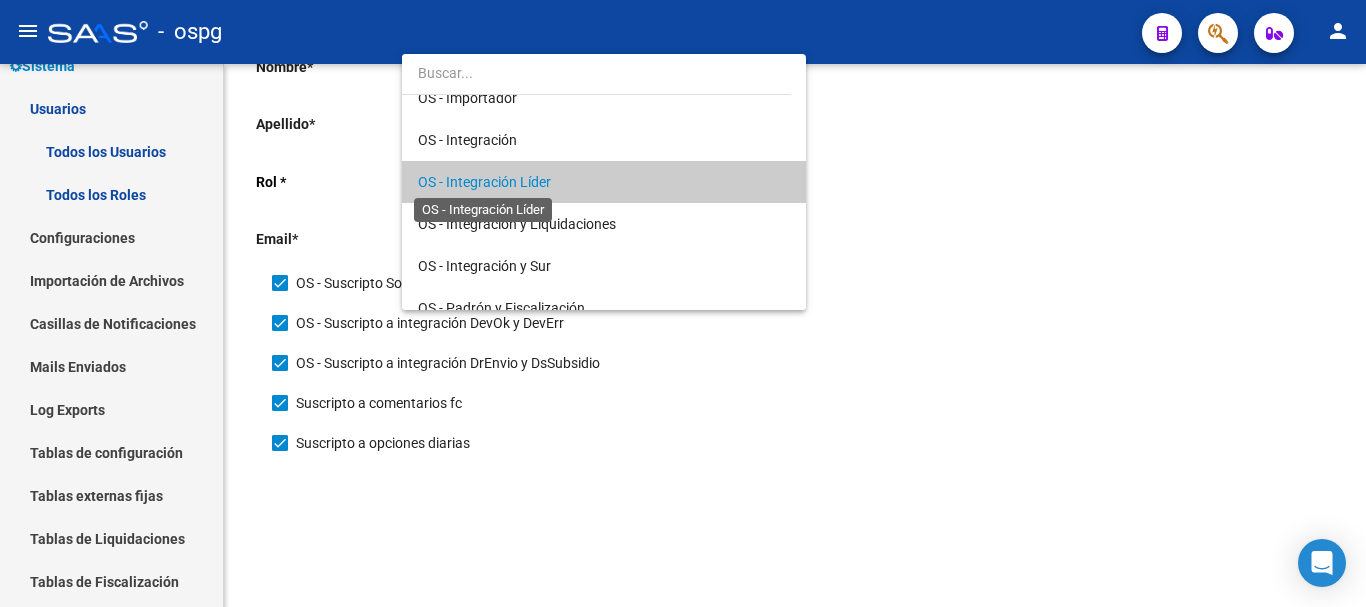 click on "OS - Integración Líder" at bounding box center (484, 182) 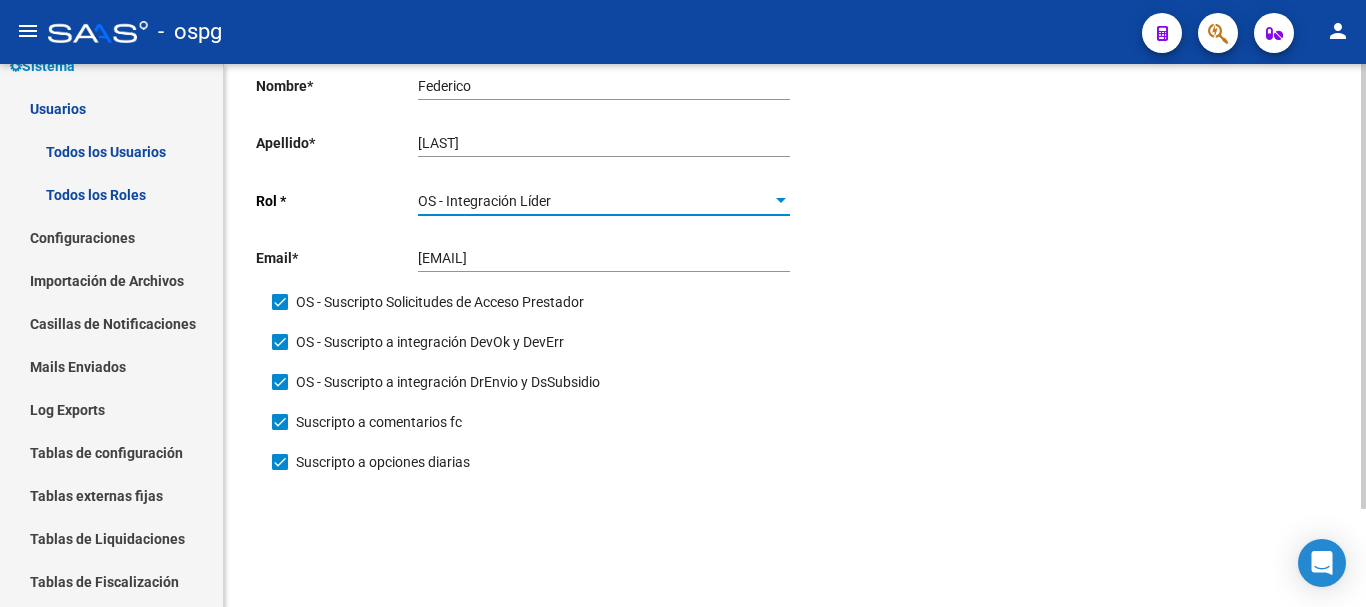 scroll, scrollTop: 119, scrollLeft: 0, axis: vertical 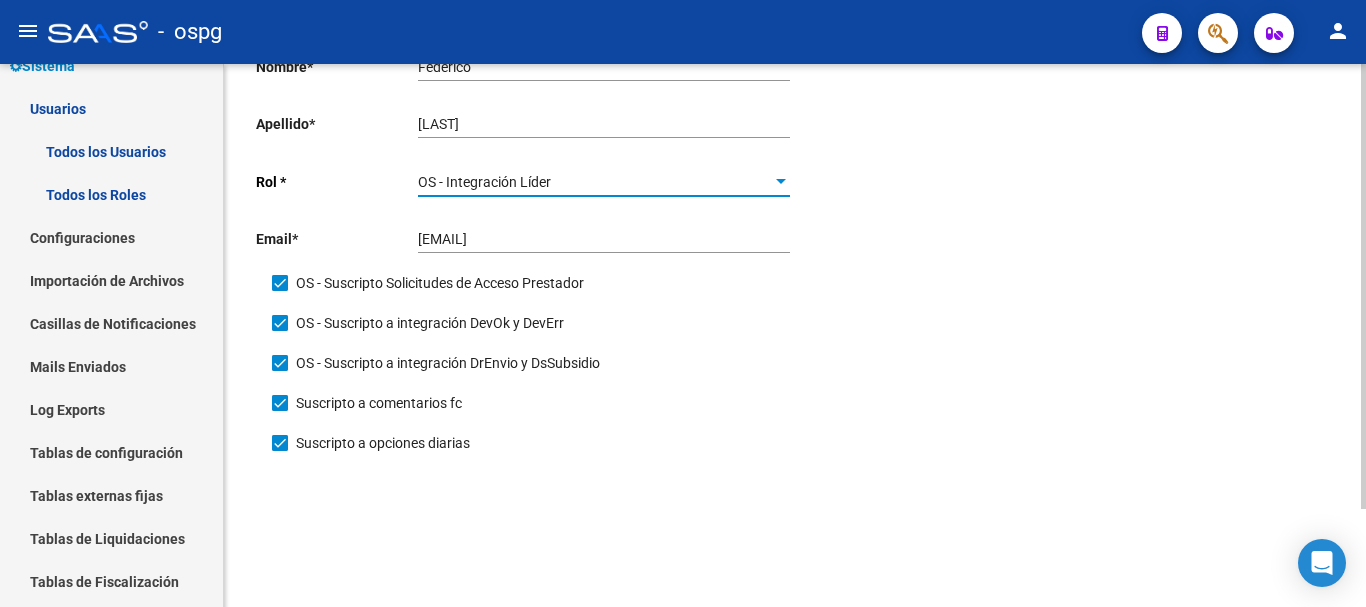 click 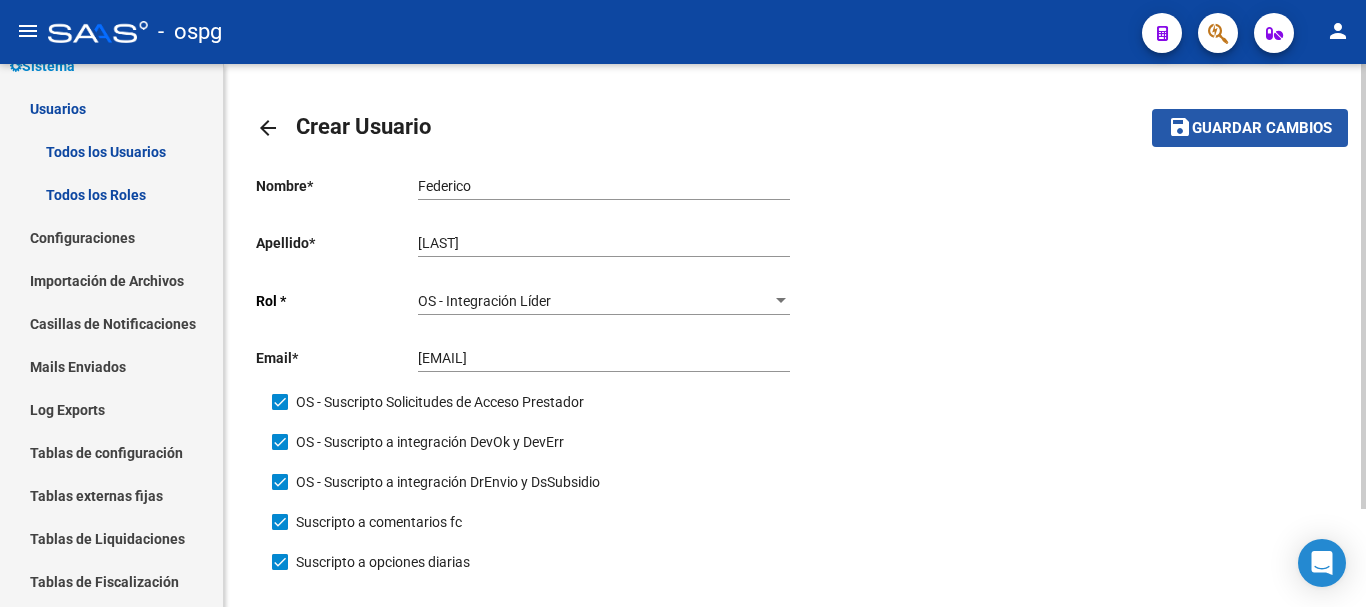 click on "save Guardar cambios" 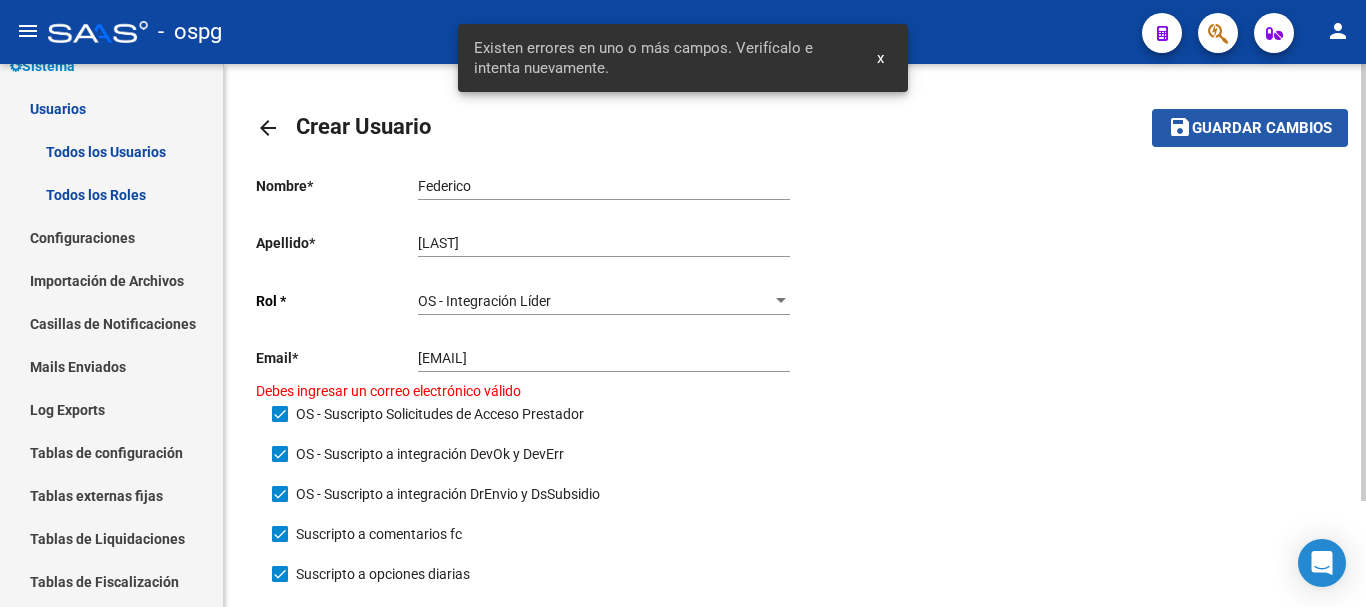 click on "Guardar cambios" 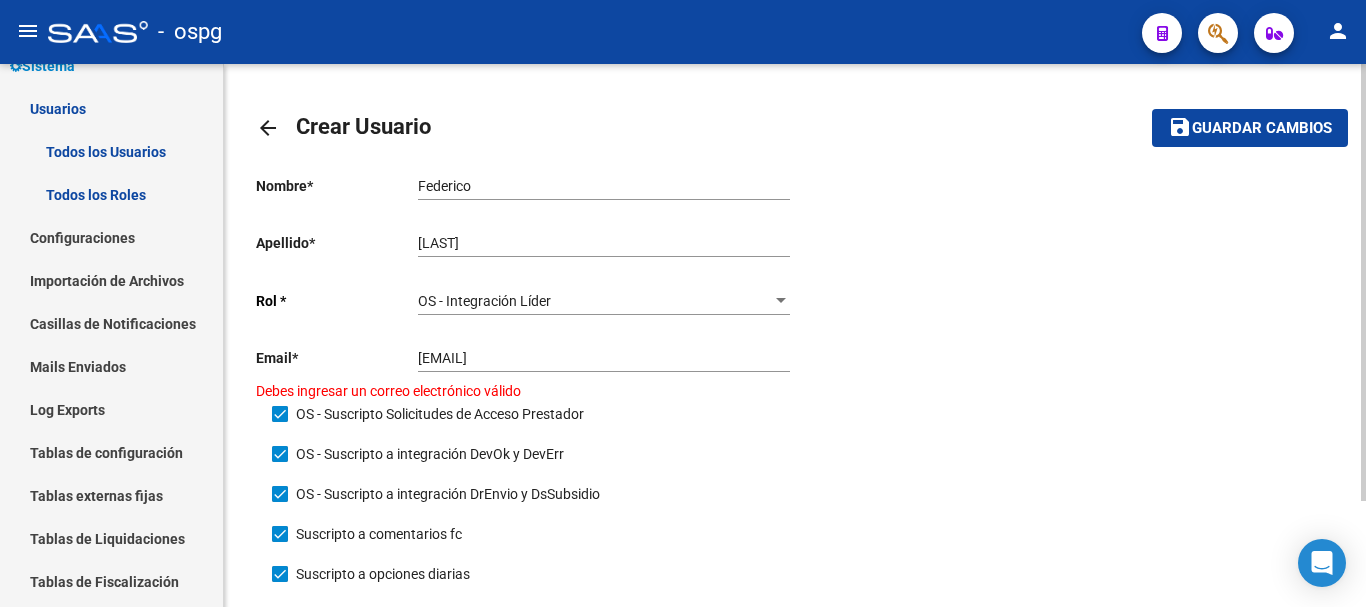 click on "federico.tenorio@ospg.org,ar Ingresar email" 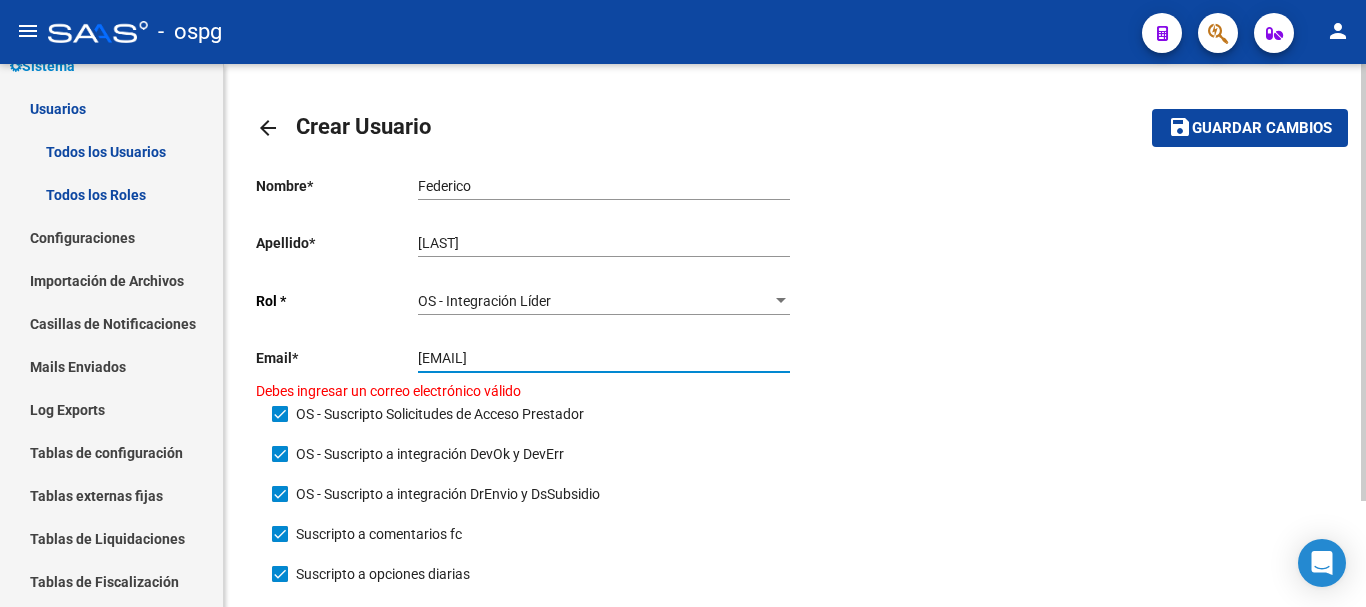 scroll, scrollTop: 100, scrollLeft: 0, axis: vertical 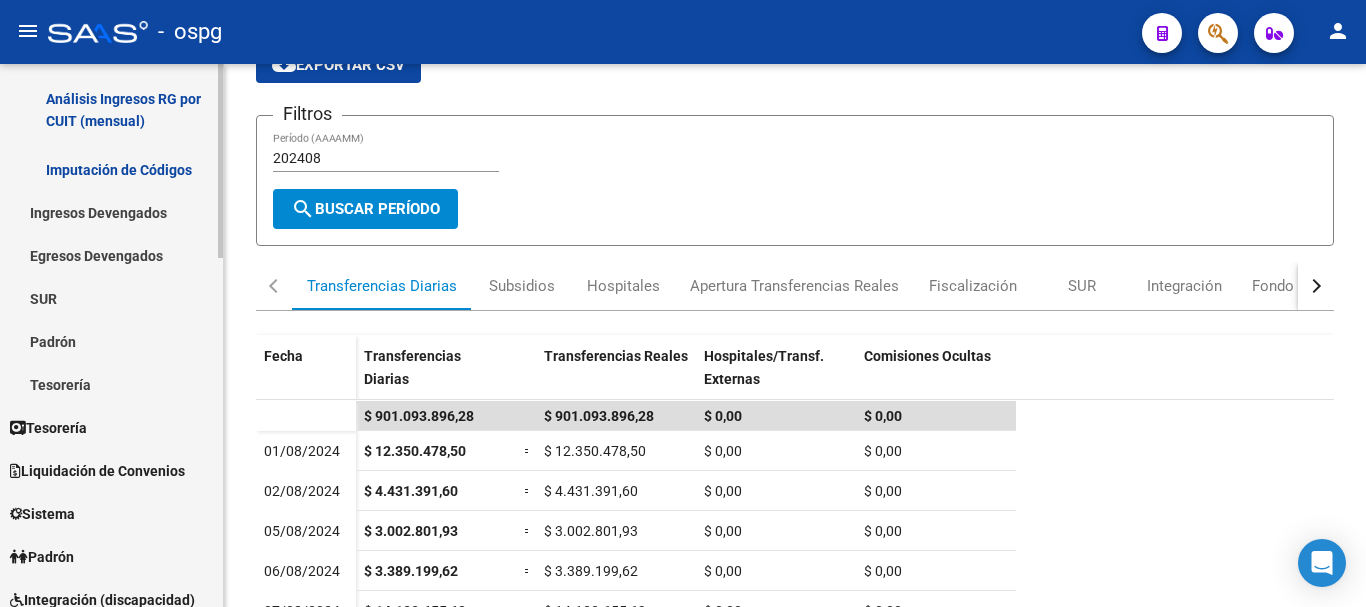 click on "Sistema" at bounding box center (42, 514) 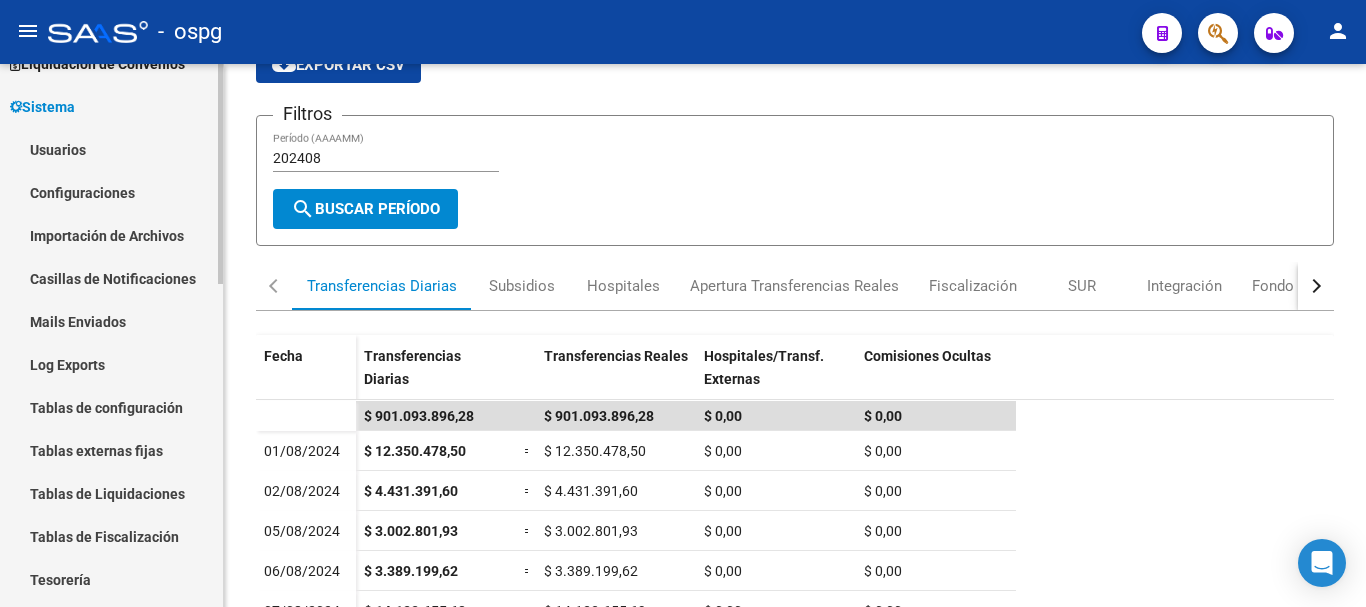 scroll, scrollTop: 100, scrollLeft: 0, axis: vertical 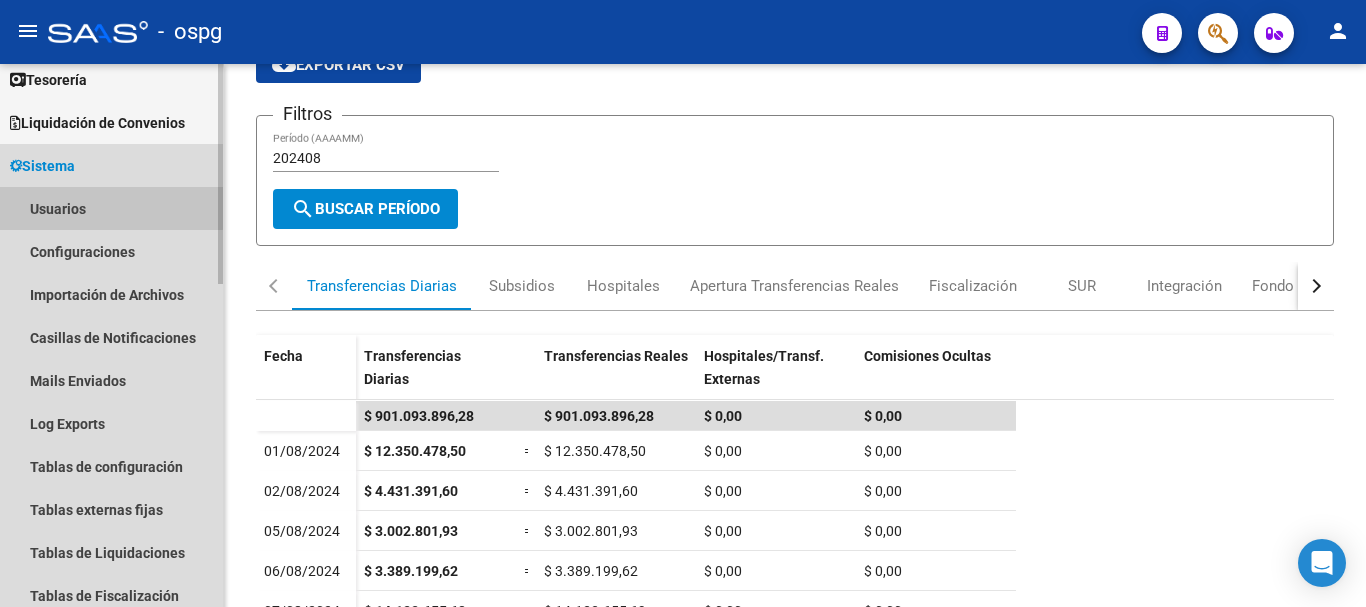click on "Usuarios" at bounding box center [111, 208] 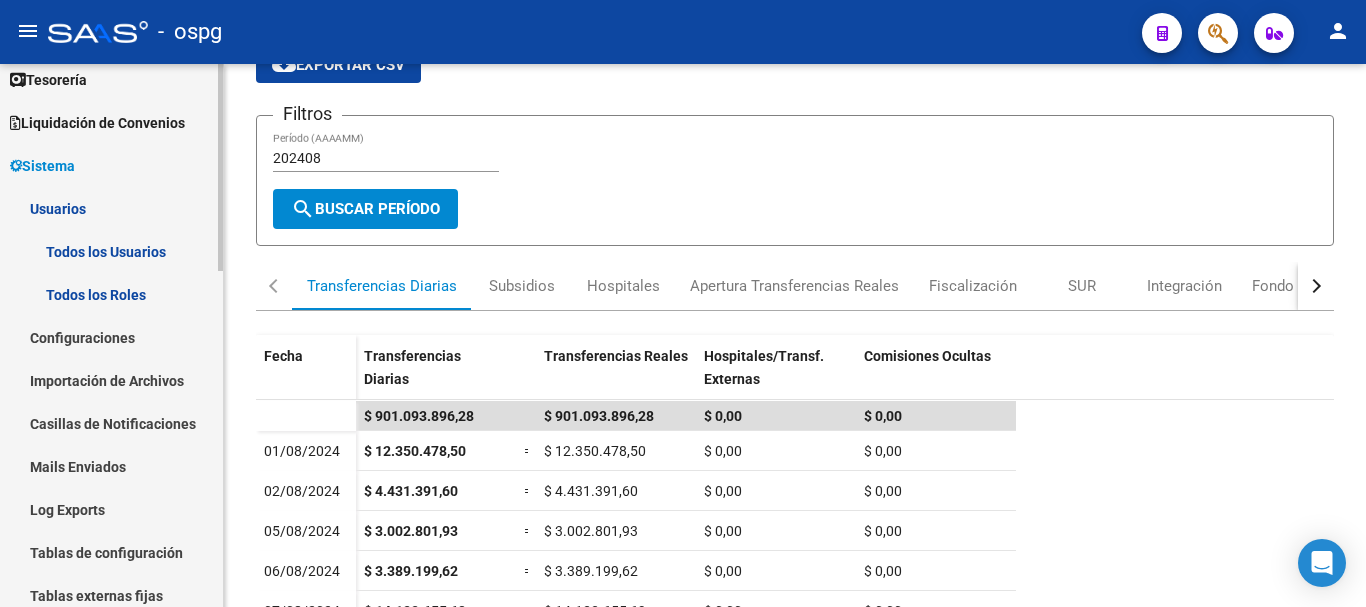 click on "Todos los Usuarios" at bounding box center [111, 251] 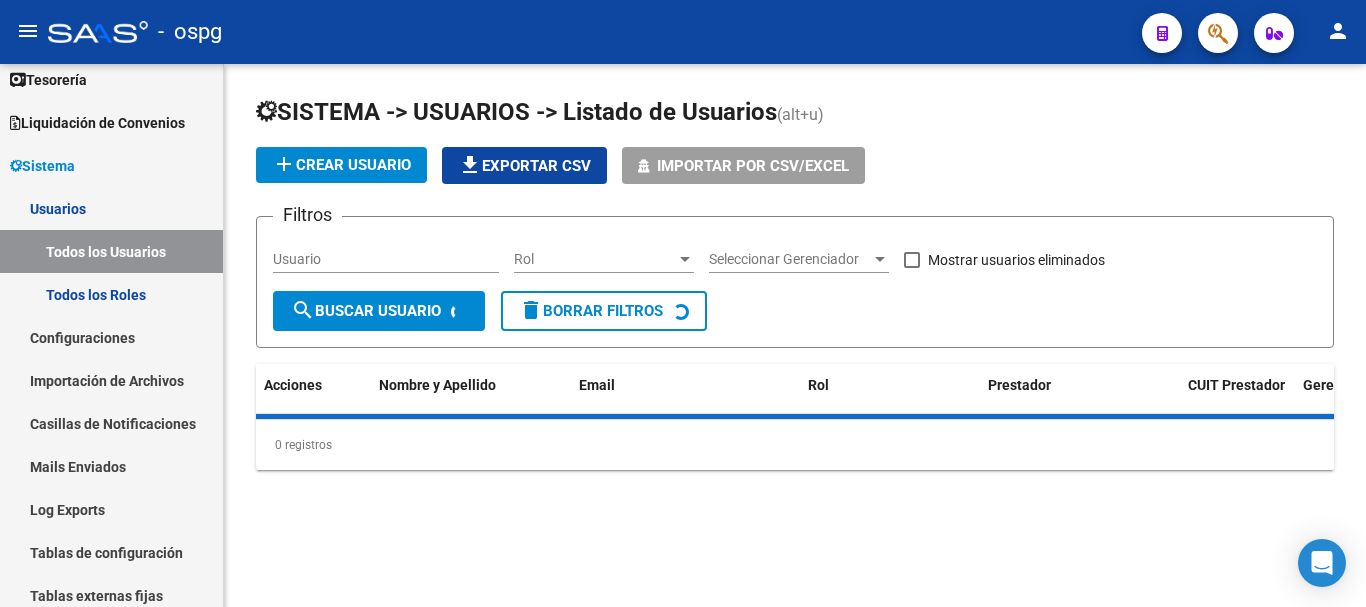 scroll, scrollTop: 0, scrollLeft: 0, axis: both 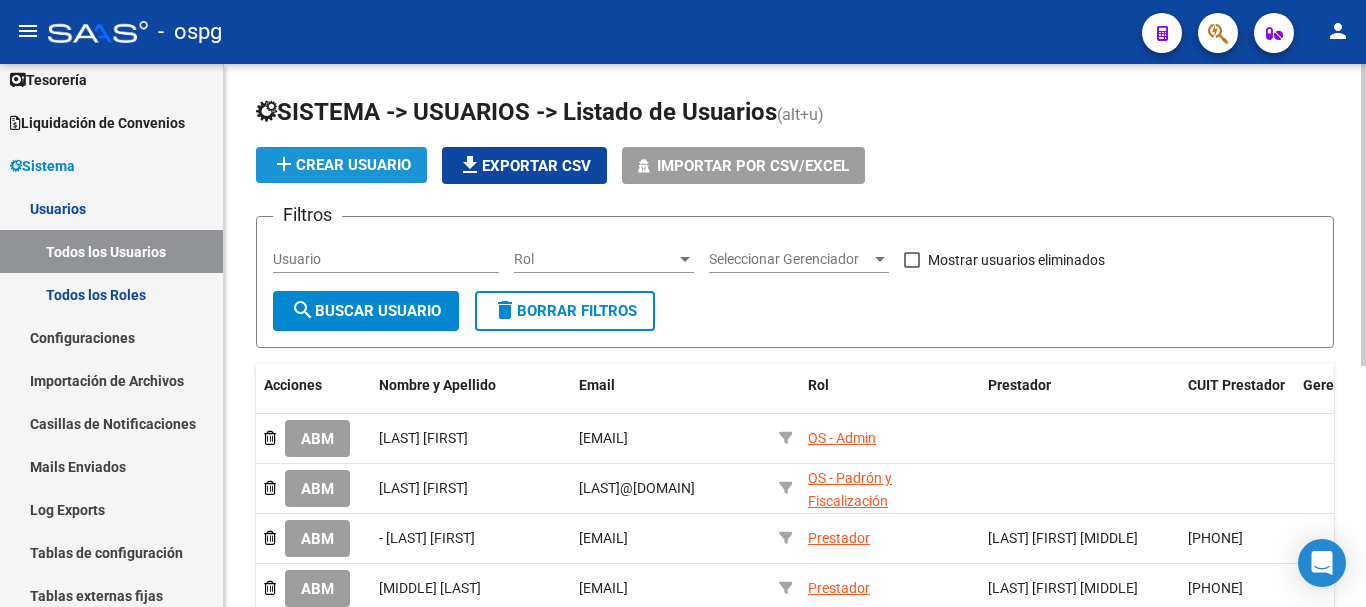 click on "add  Crear Usuario" 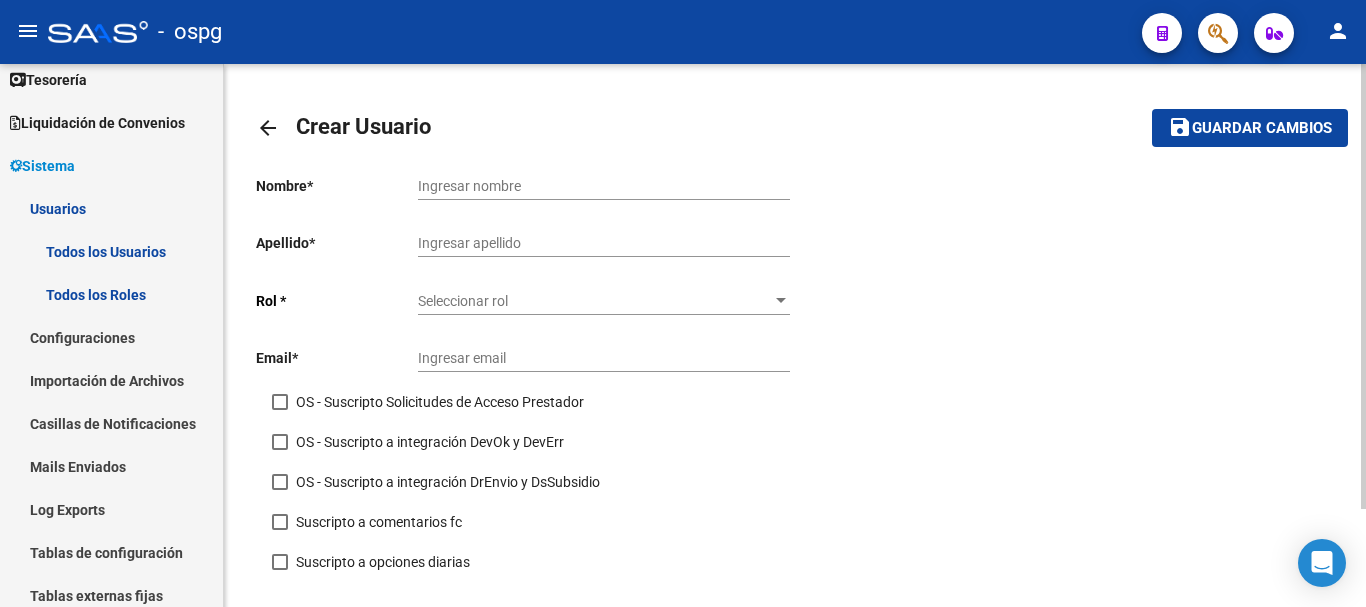 click on "Ingresar nombre" at bounding box center [604, 186] 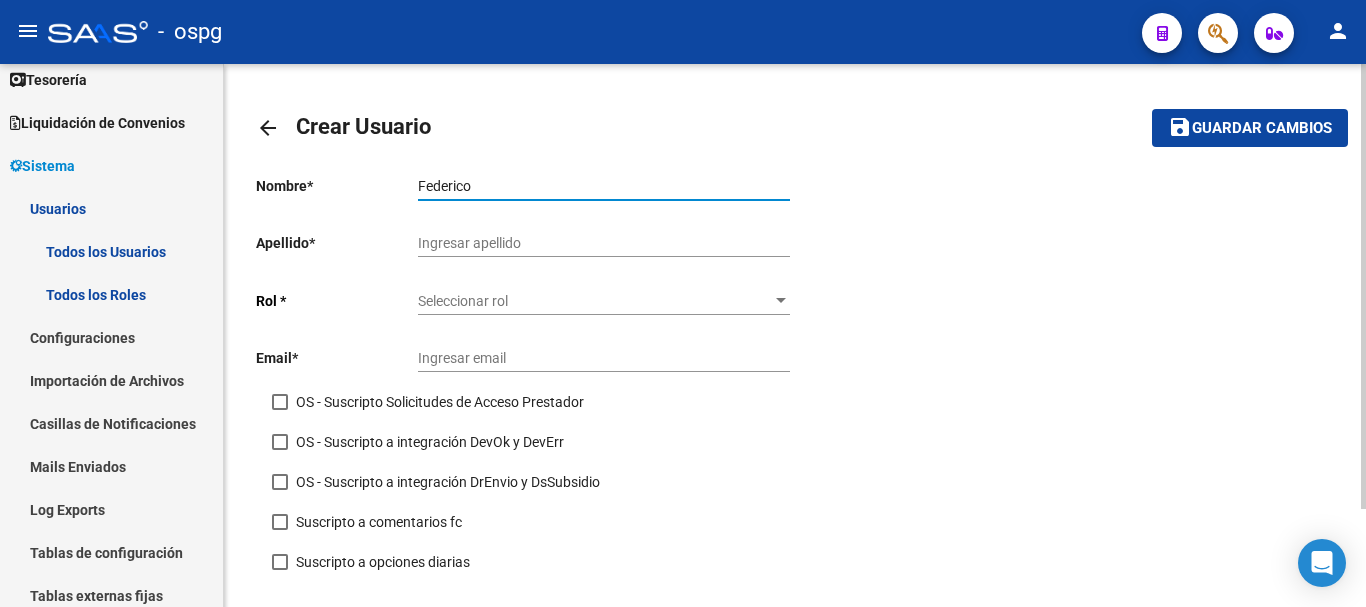 type on "Federico" 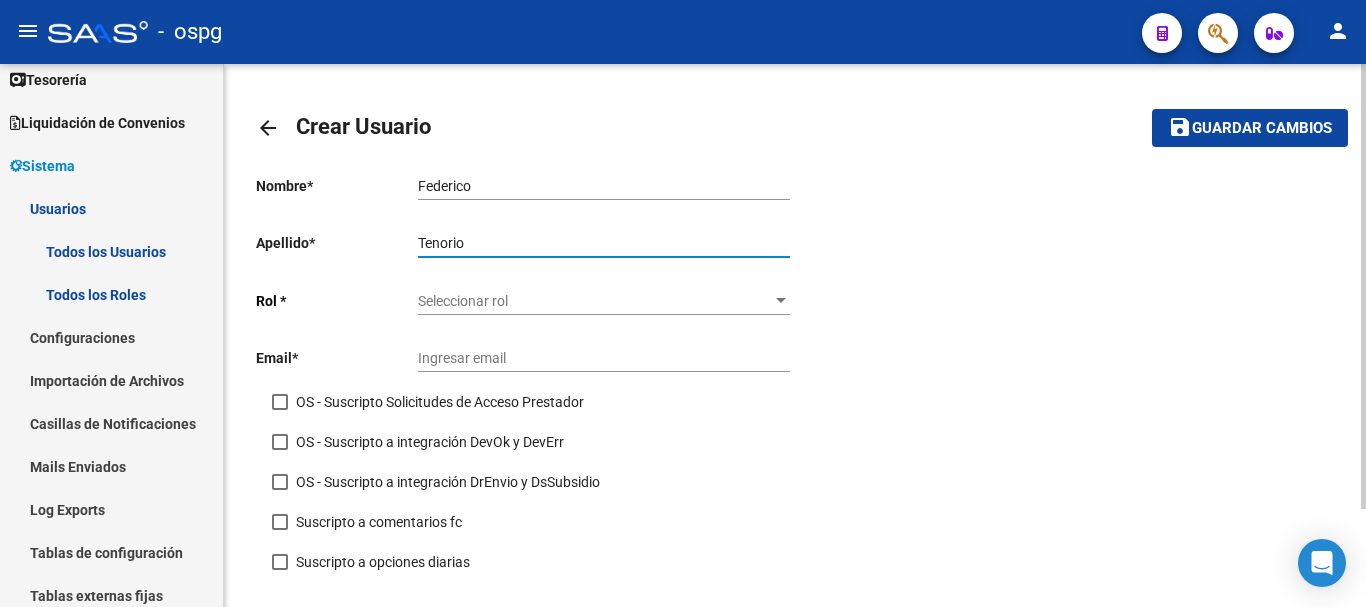type on "Tenorio" 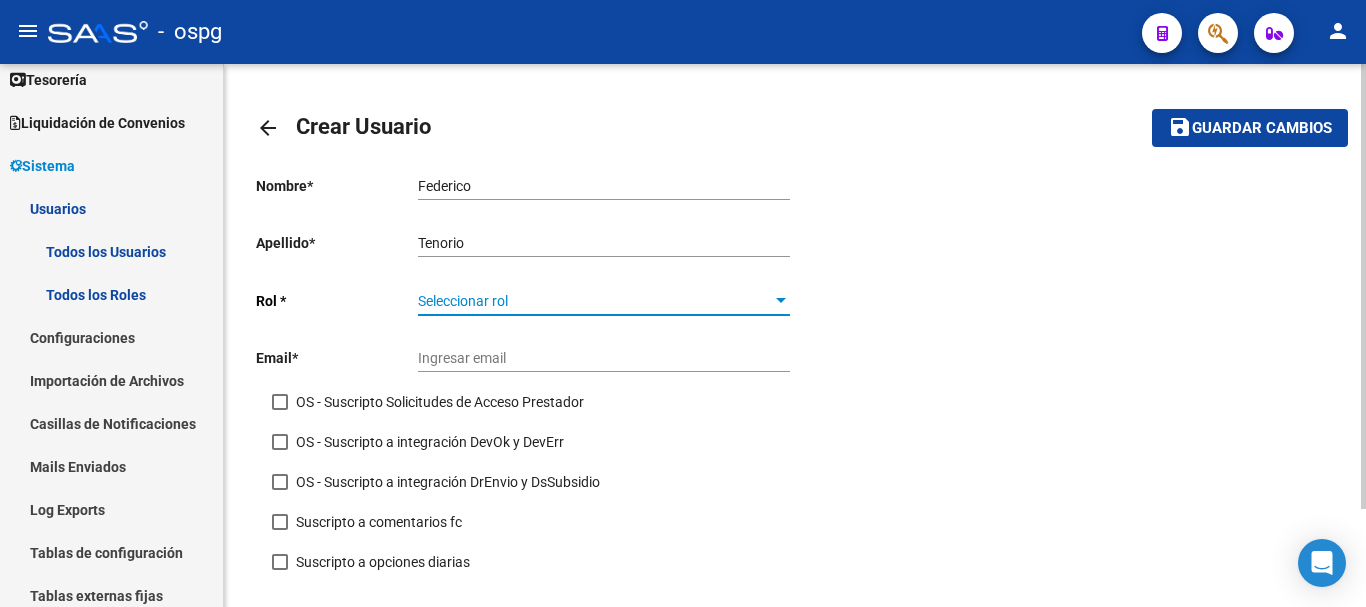 click at bounding box center [781, 301] 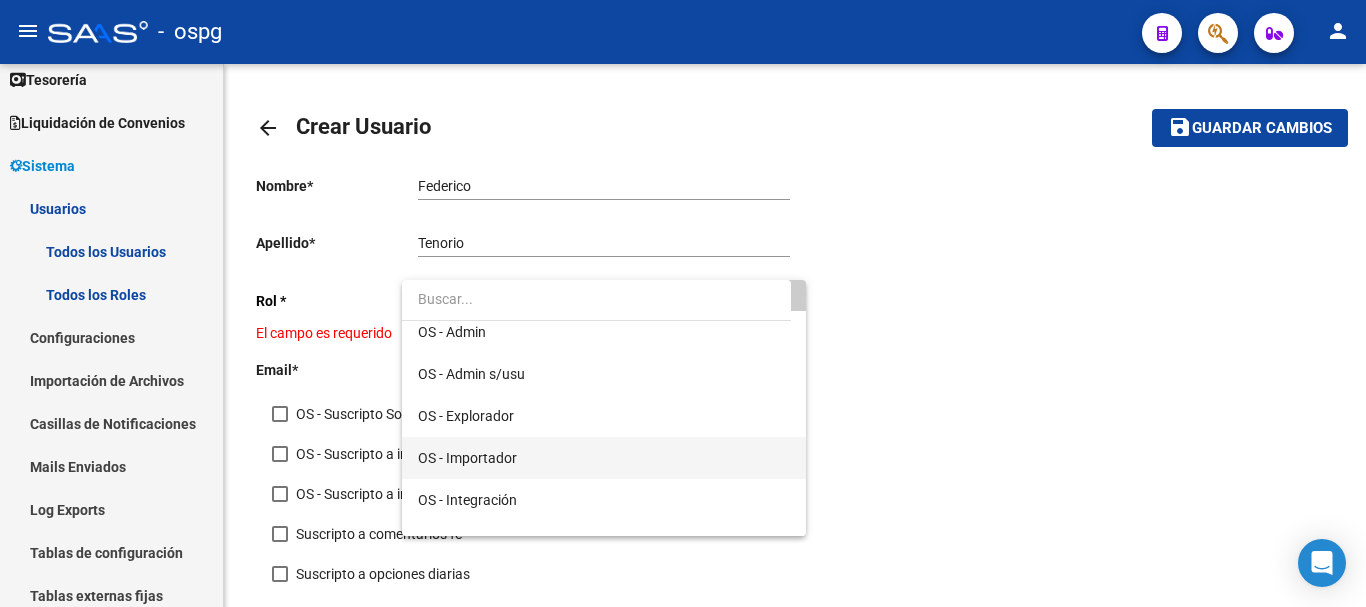 scroll, scrollTop: 100, scrollLeft: 0, axis: vertical 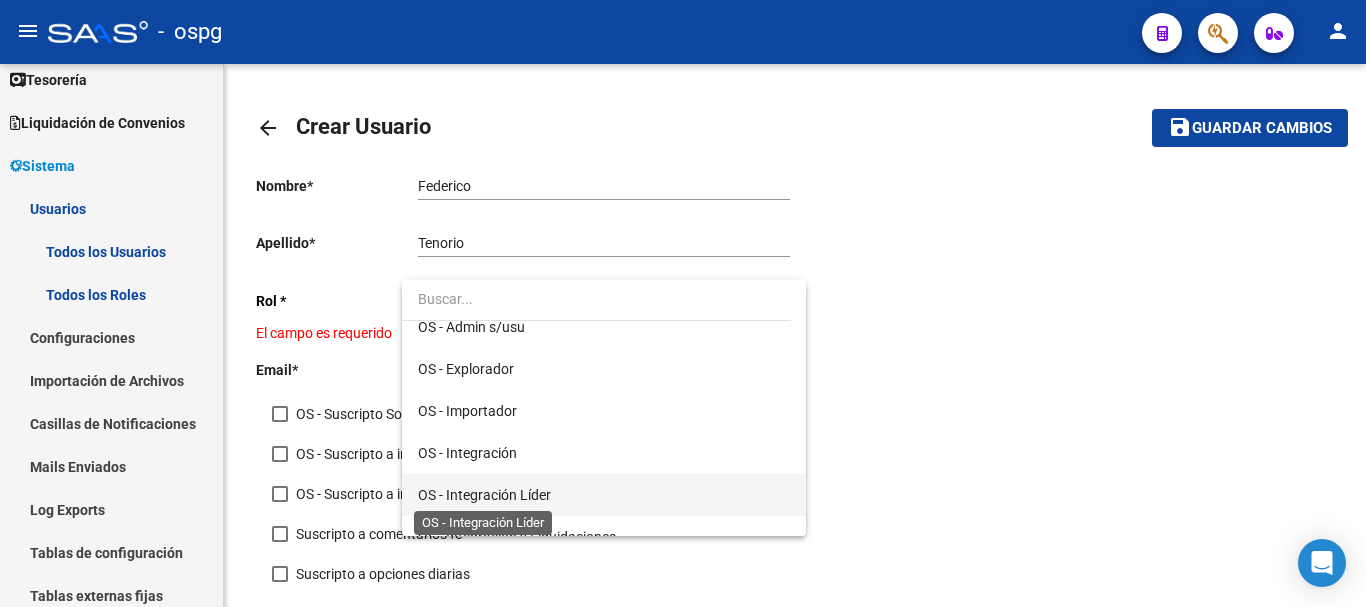 click on "OS - Integración Líder" at bounding box center (484, 495) 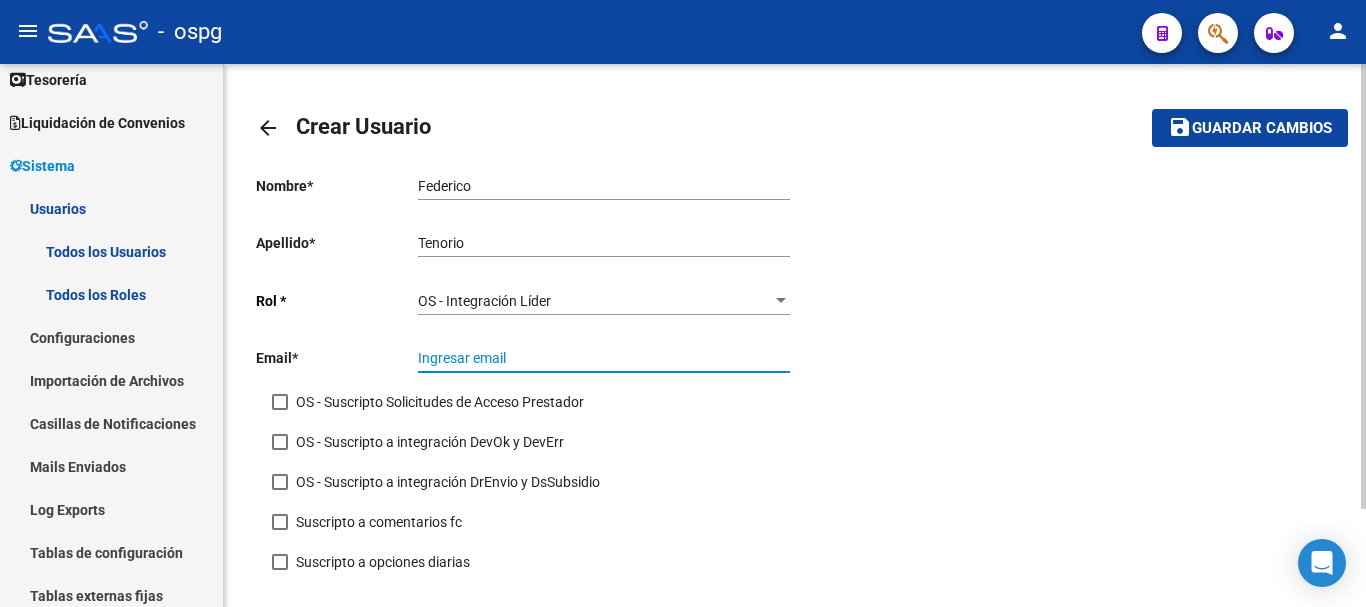 click on "Ingresar email" at bounding box center [604, 358] 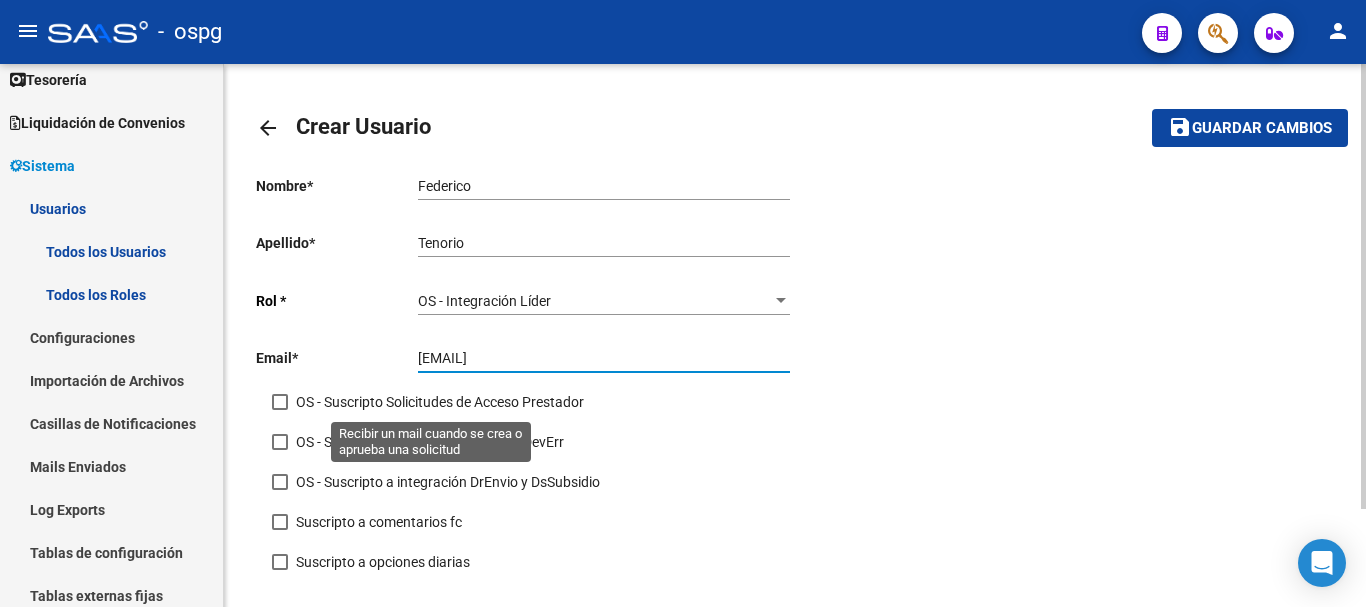 type on "federico.tenorio@ospg.org.ar" 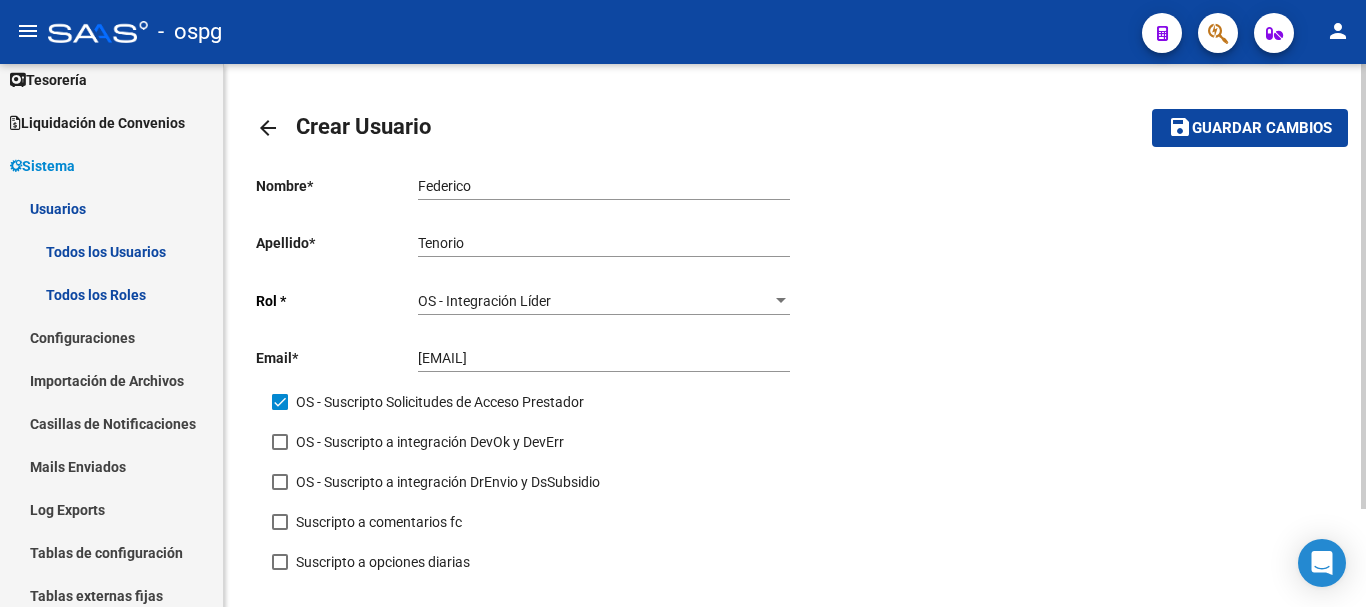 click at bounding box center [280, 442] 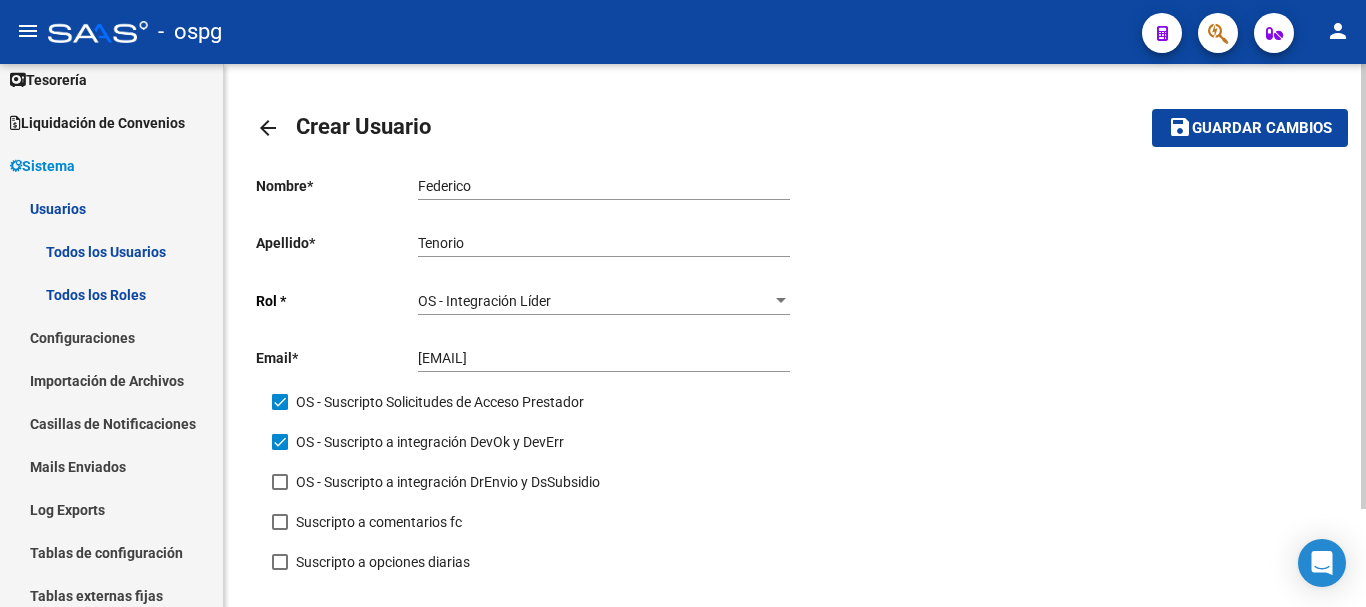 click at bounding box center (280, 482) 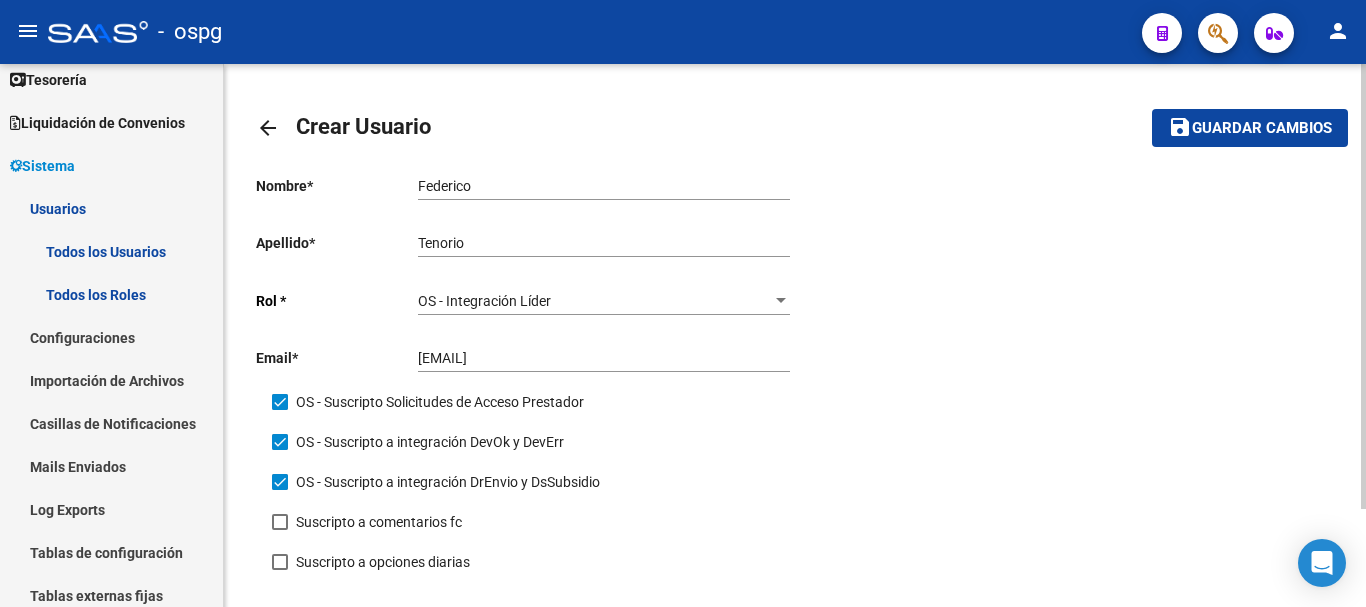 click at bounding box center (280, 522) 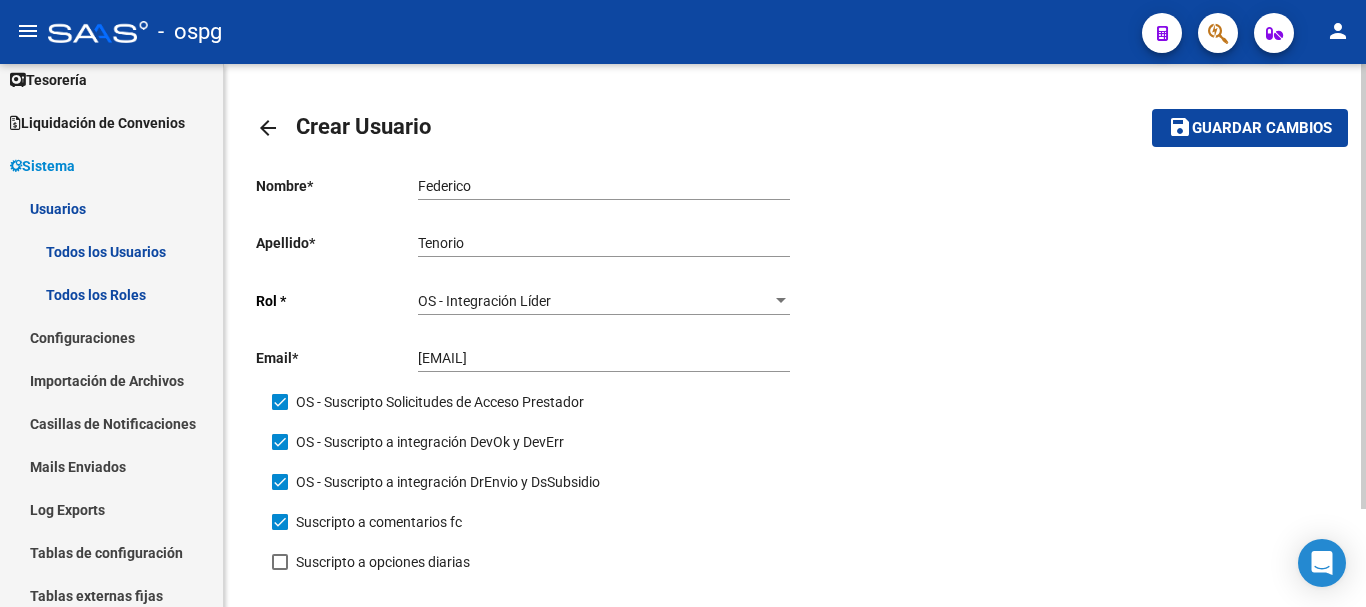 click at bounding box center (280, 562) 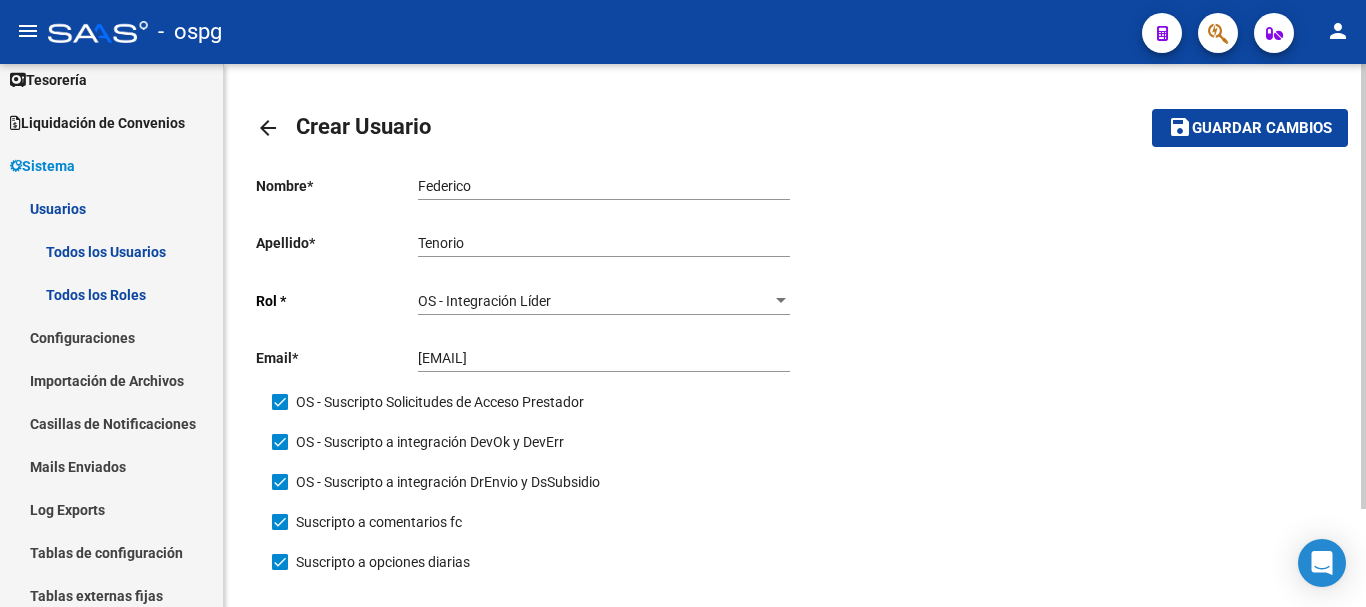 click on "Guardar cambios" 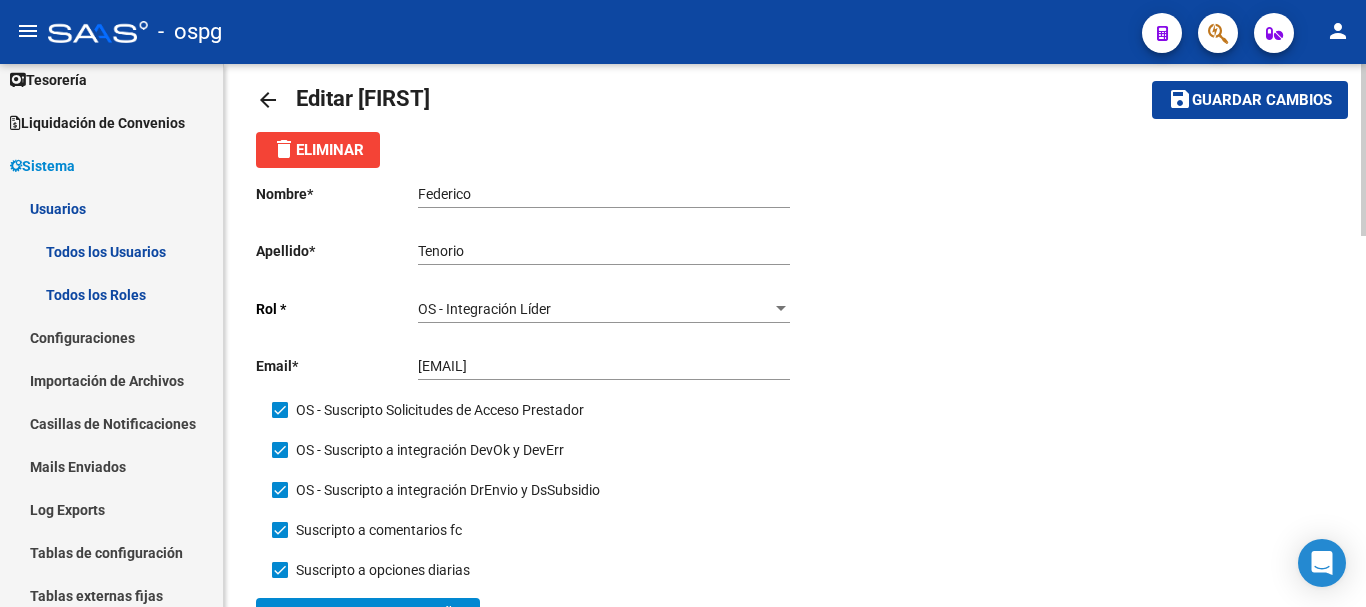 scroll, scrollTop: 100, scrollLeft: 0, axis: vertical 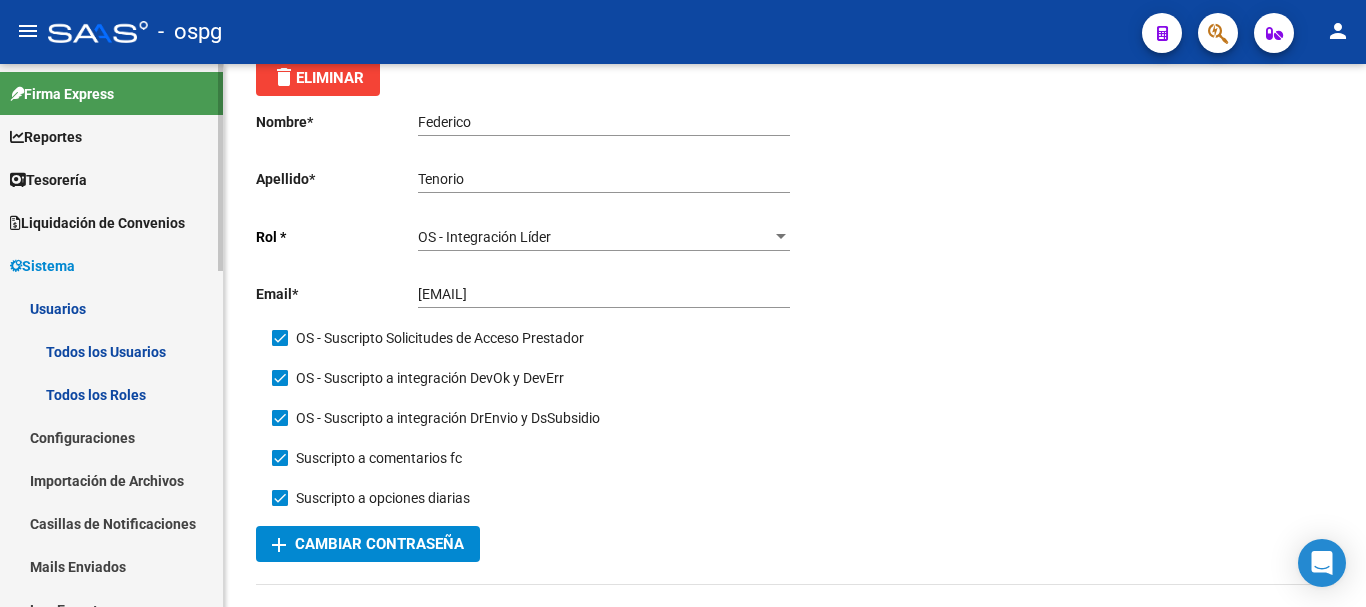 click on "Reportes" at bounding box center [46, 137] 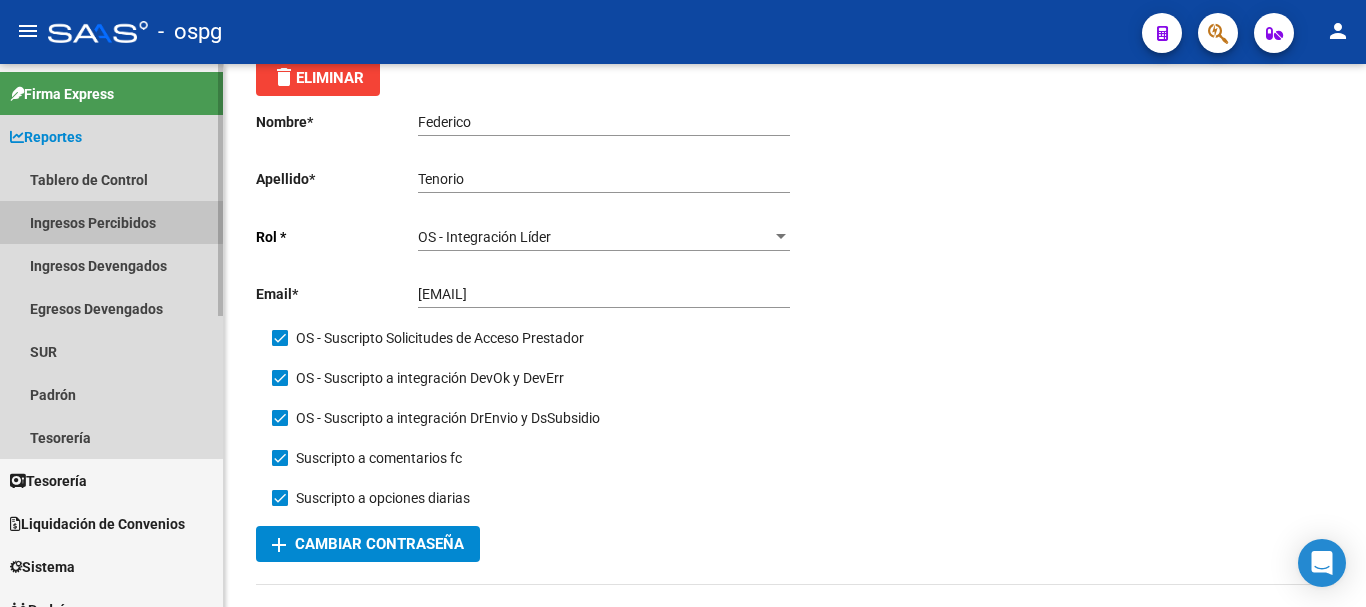 click on "Ingresos Percibidos" at bounding box center [111, 222] 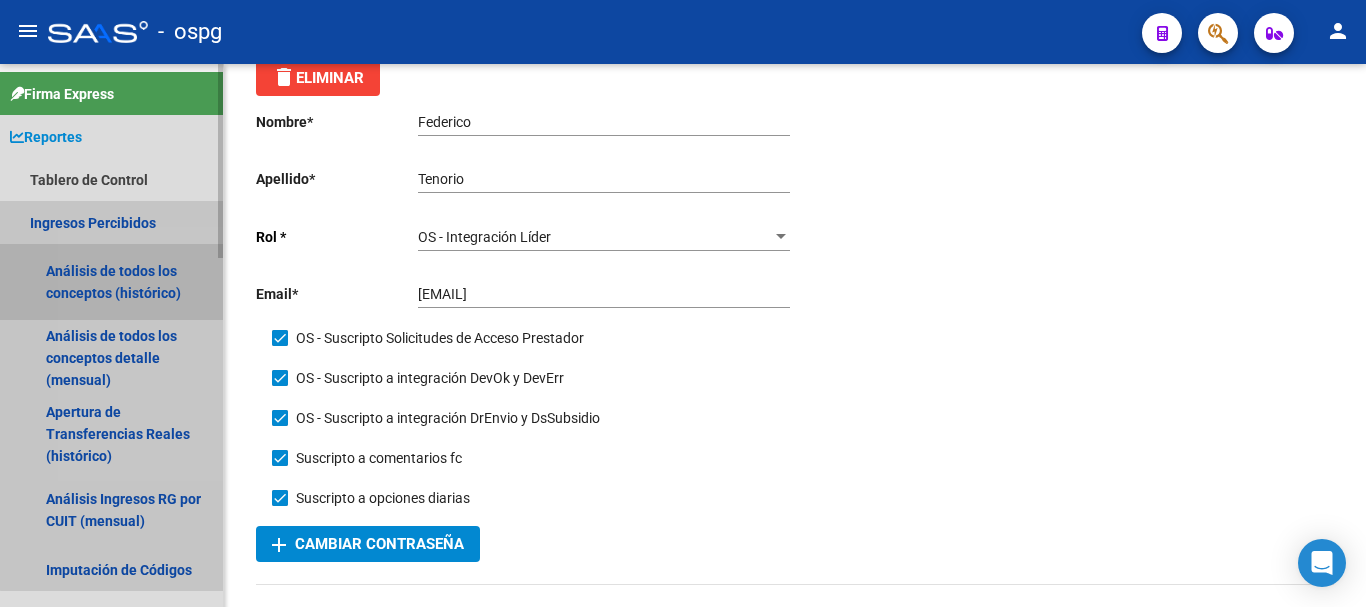 click on "Análisis de todos los conceptos (histórico)" at bounding box center [111, 282] 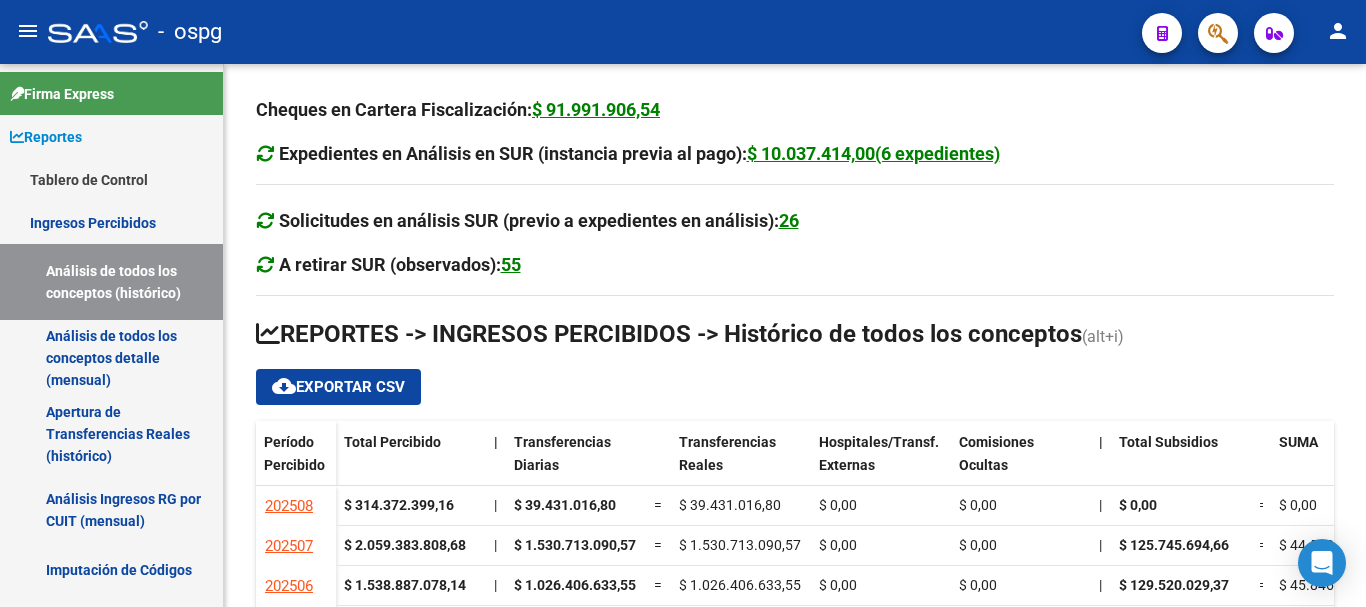 scroll, scrollTop: 0, scrollLeft: 0, axis: both 